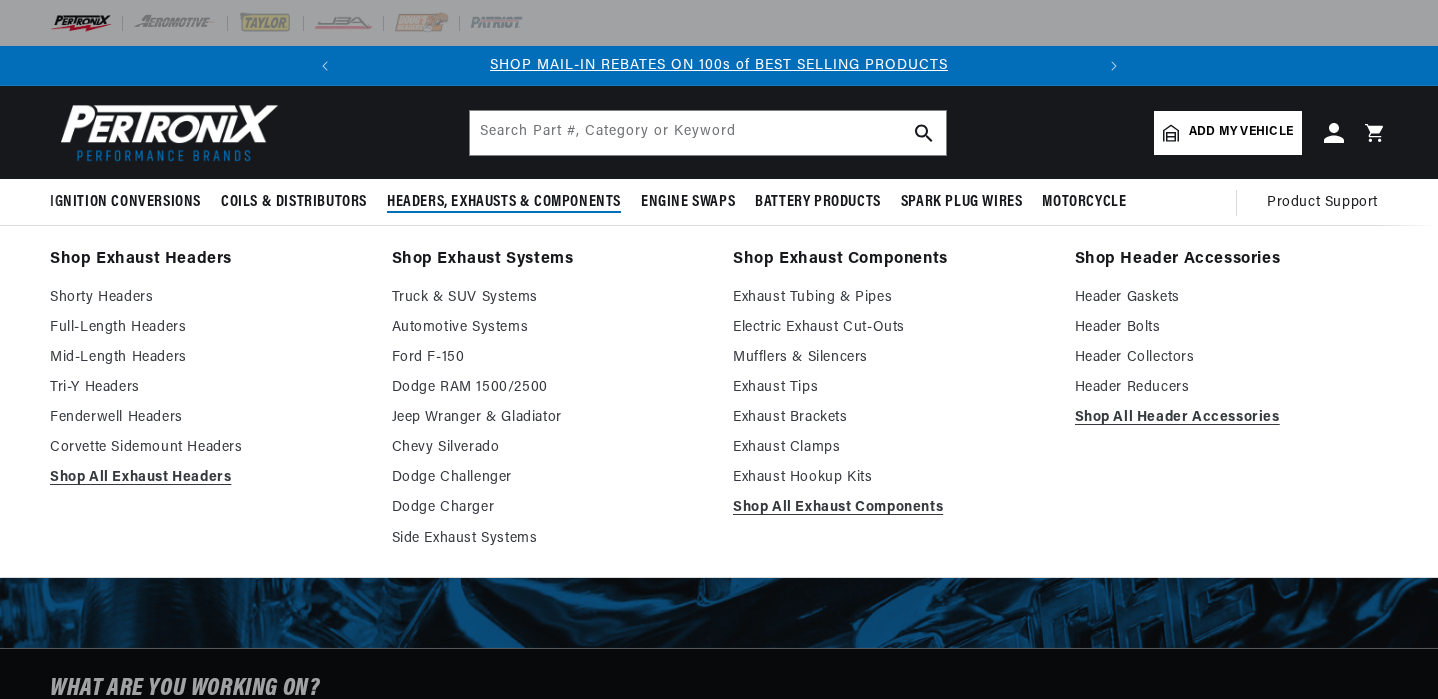 scroll, scrollTop: 0, scrollLeft: 0, axis: both 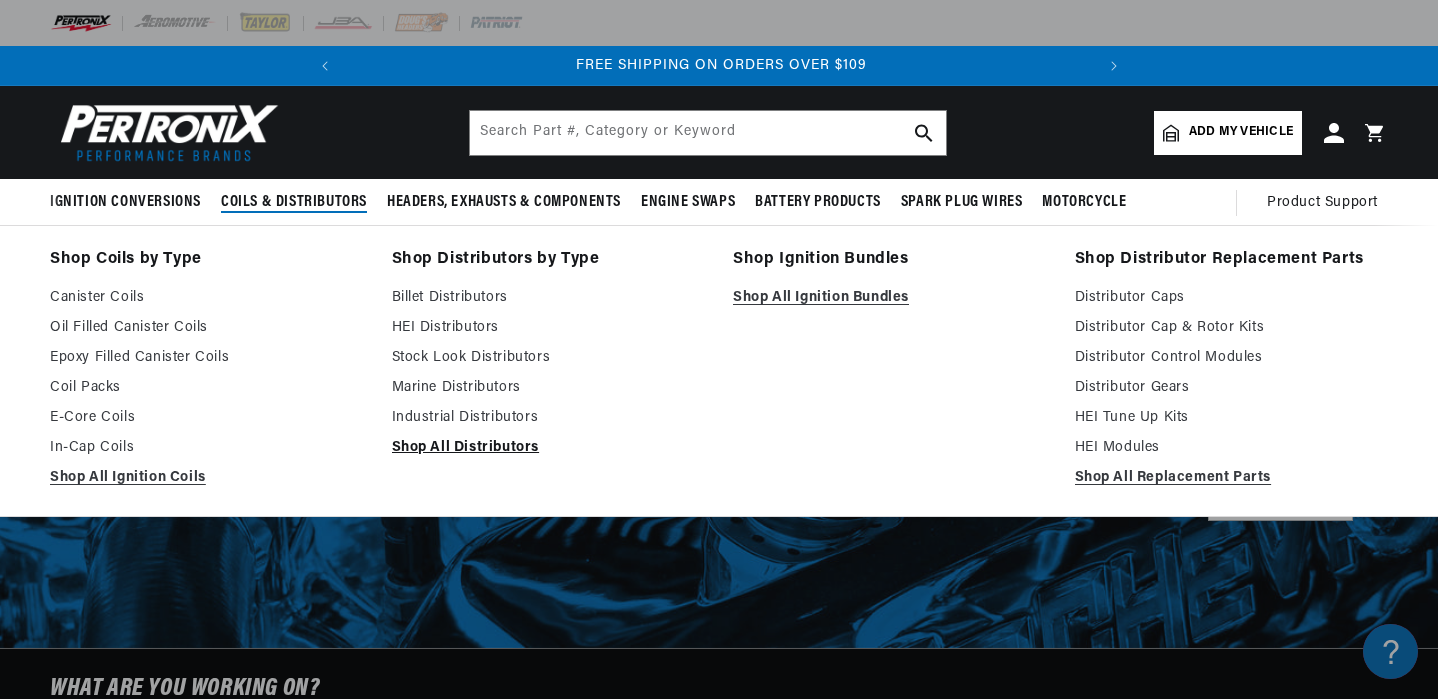 click on "Shop All Distributors" at bounding box center (549, 448) 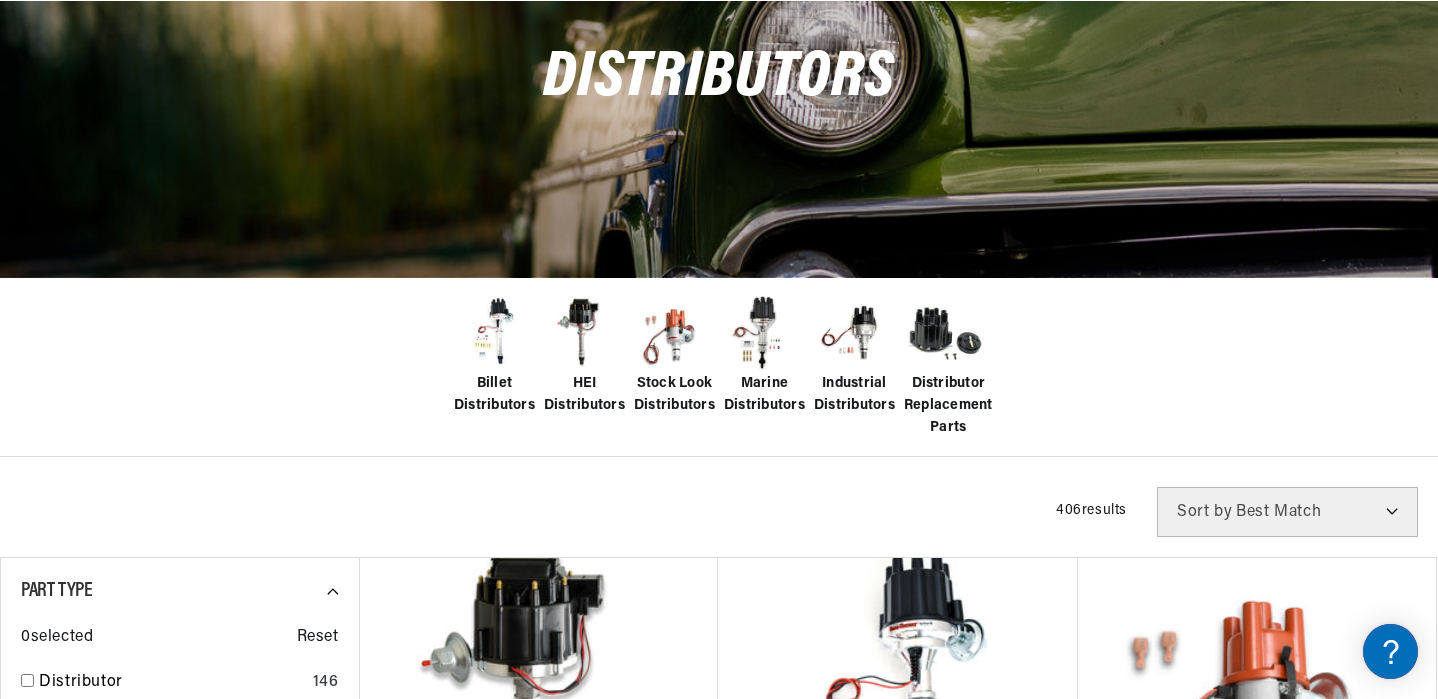 scroll, scrollTop: 474, scrollLeft: 0, axis: vertical 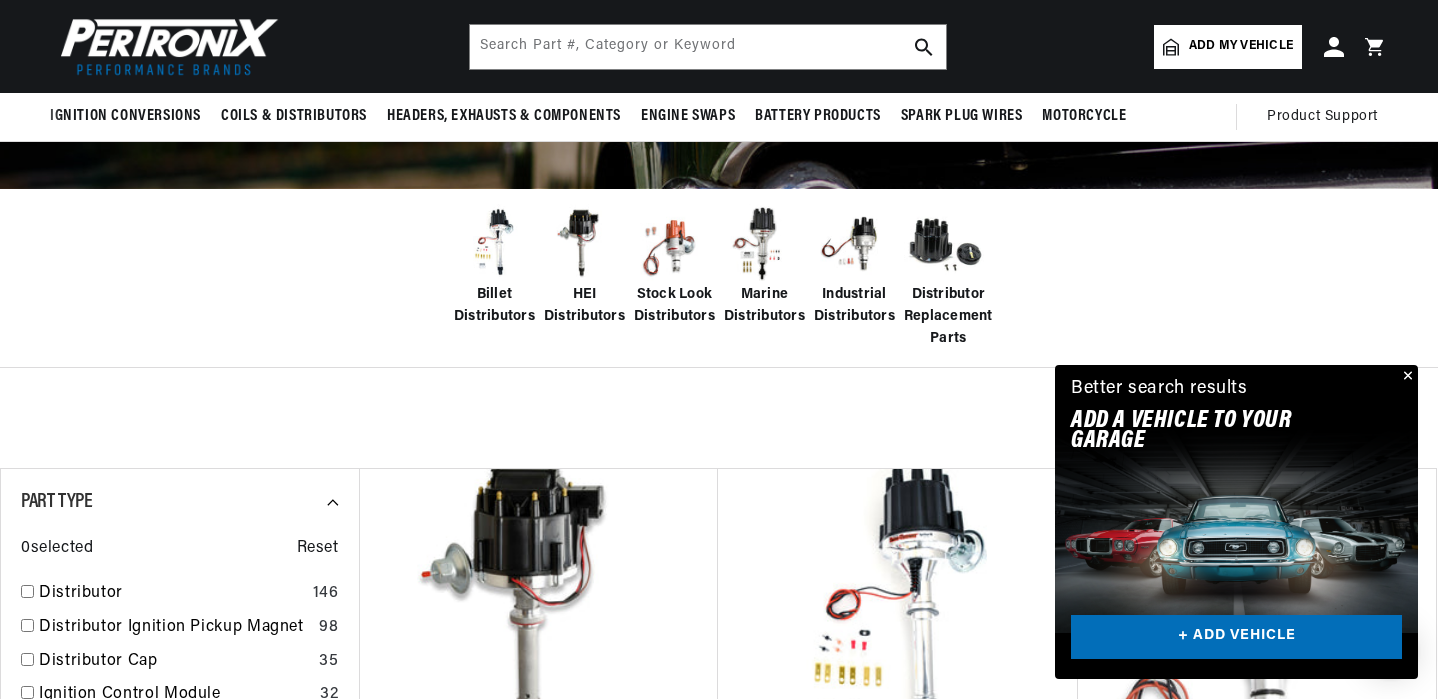 click on "Stock Look Distributors" at bounding box center (674, 306) 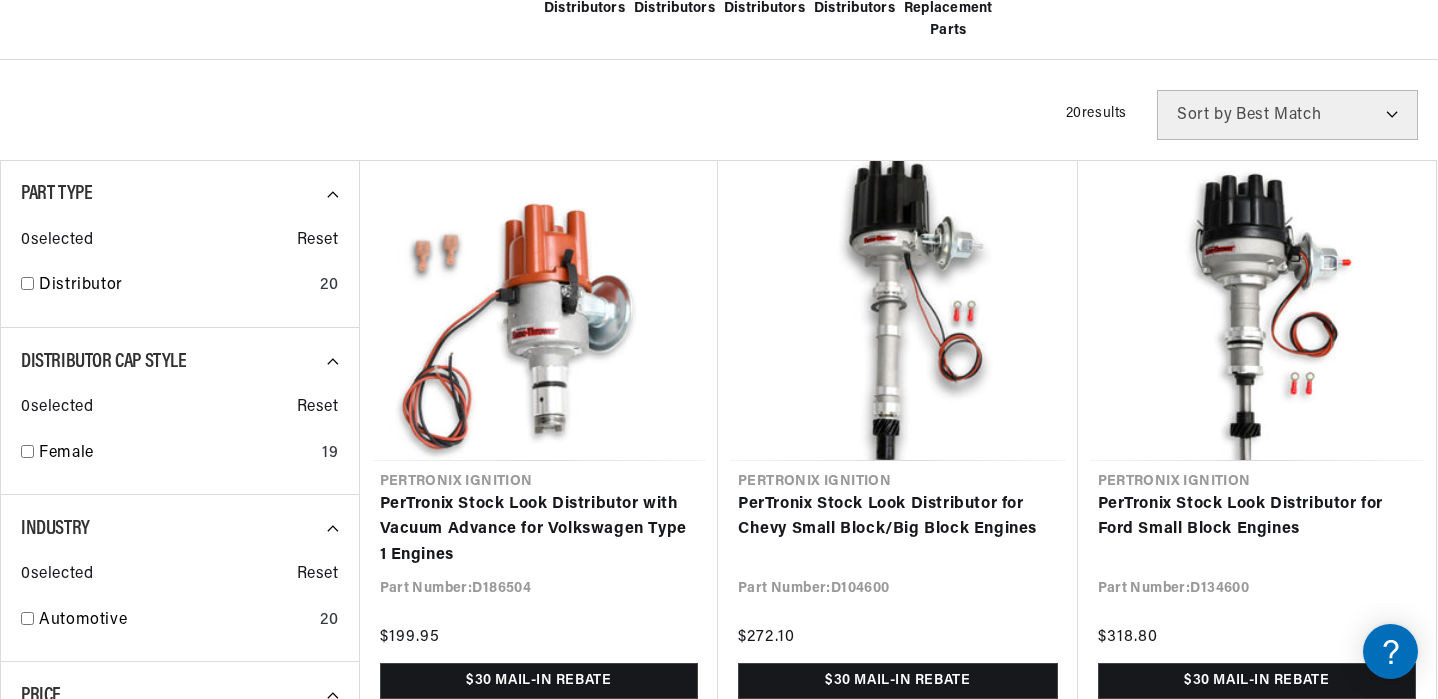 scroll, scrollTop: 631, scrollLeft: 0, axis: vertical 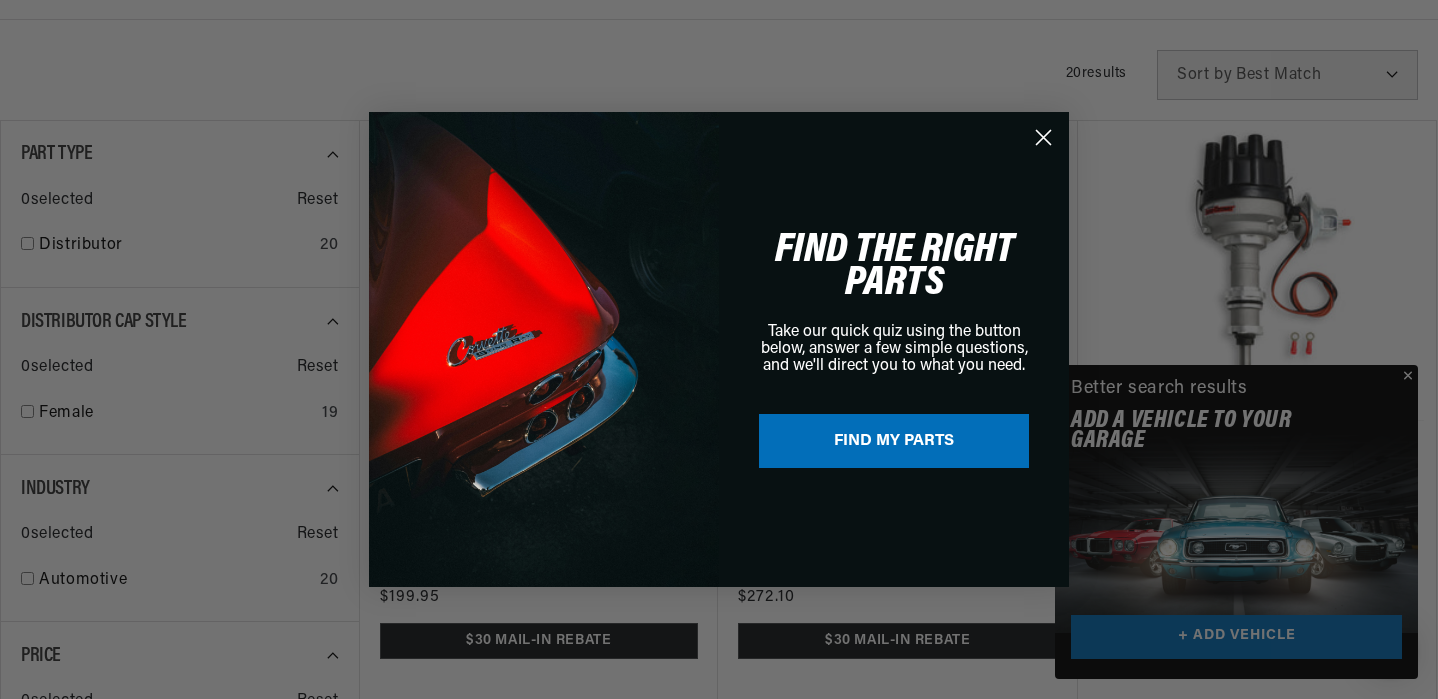 click 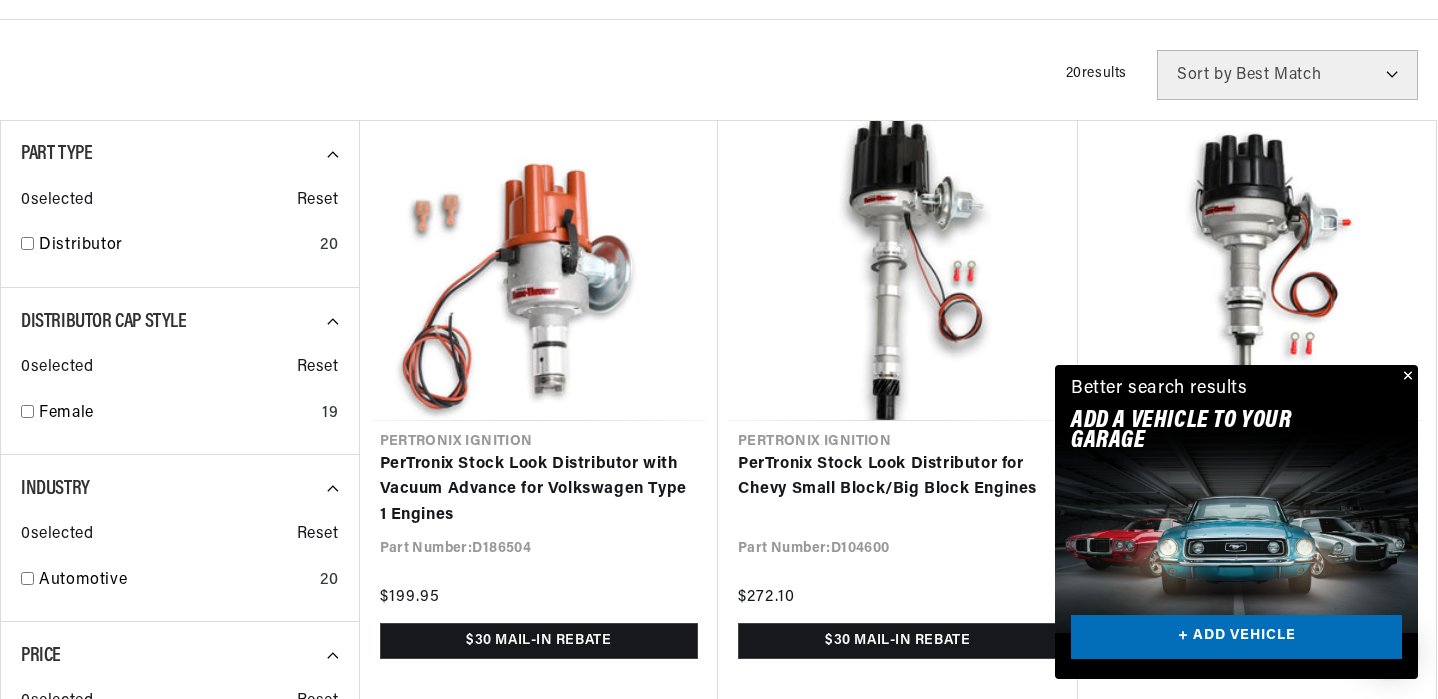 scroll, scrollTop: 0, scrollLeft: 747, axis: horizontal 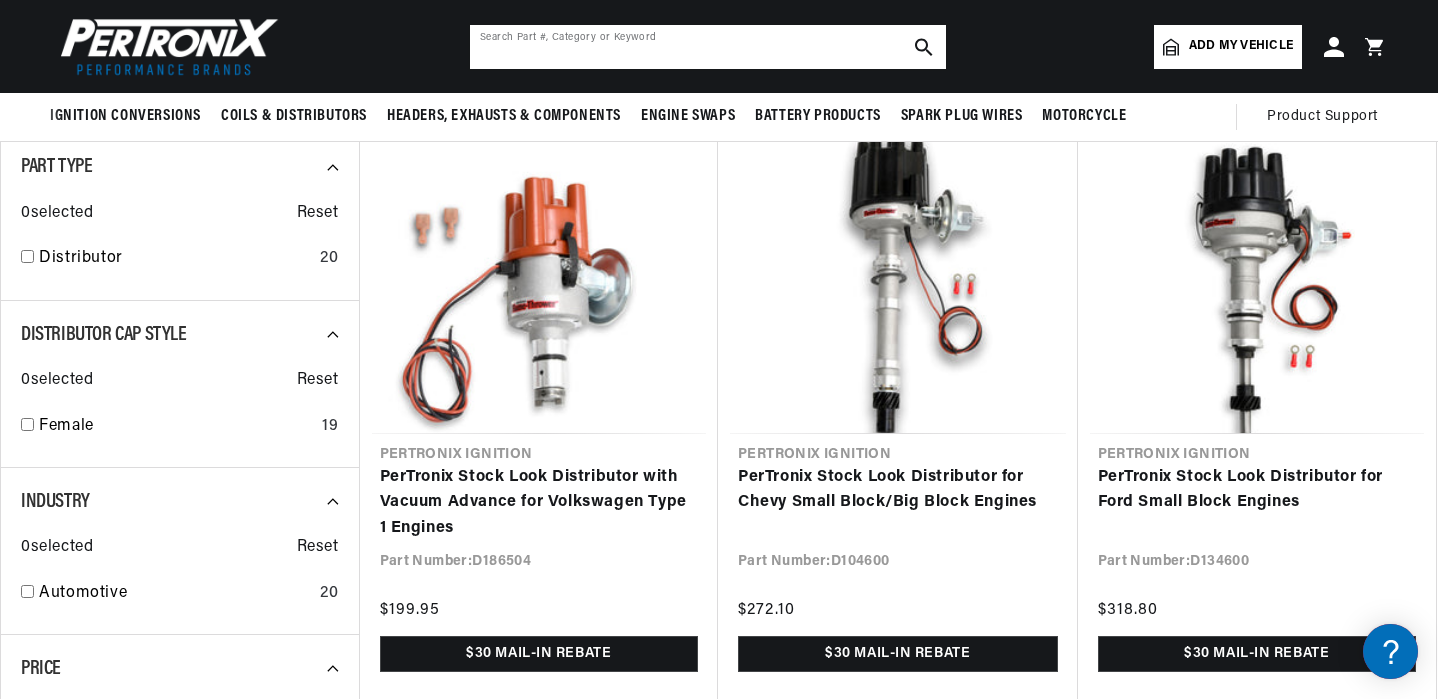 click at bounding box center [708, 47] 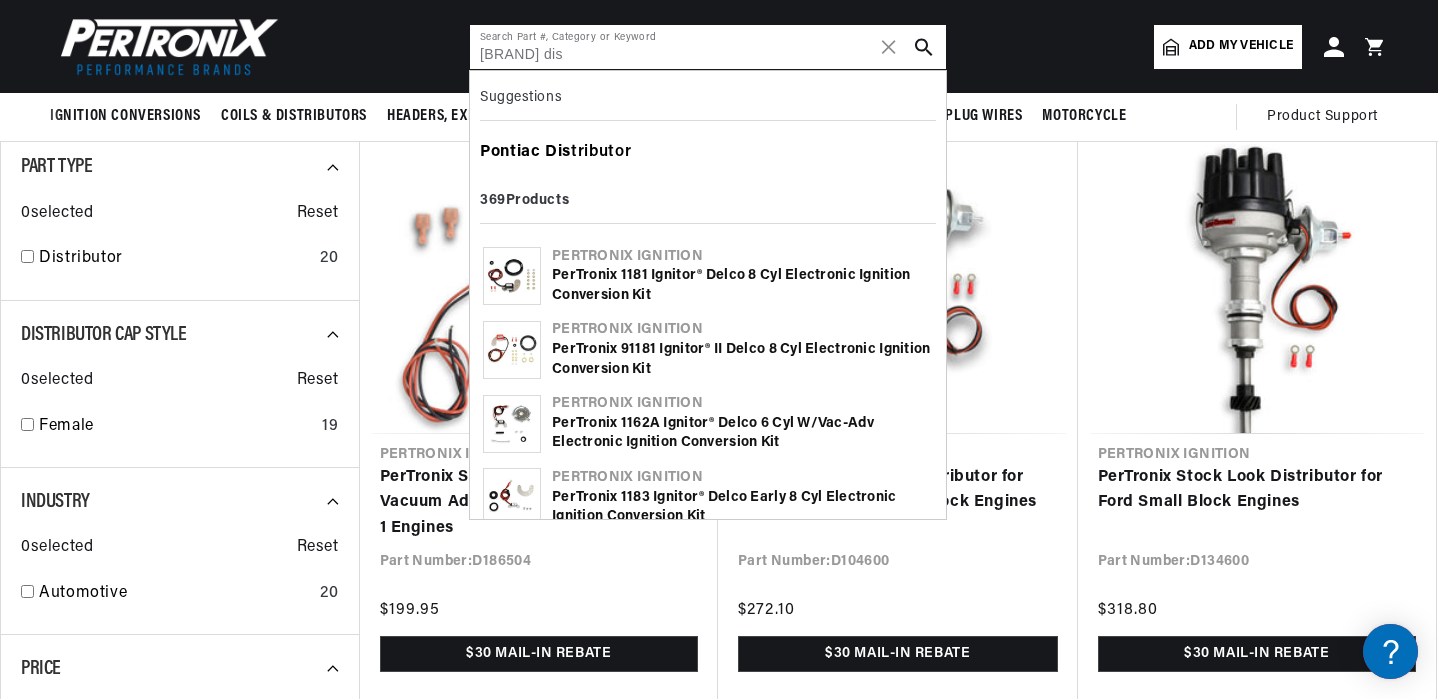 type on "Pontiac dis" 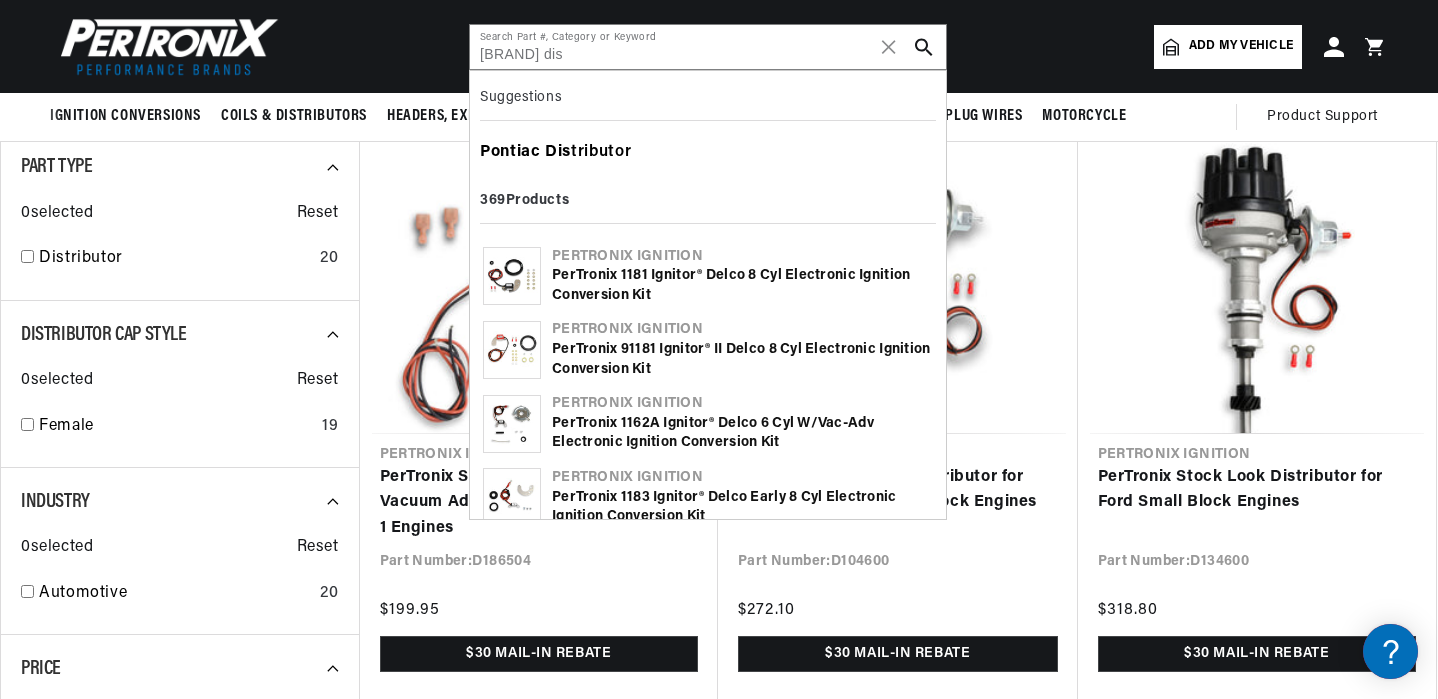 click on "Pontiac" at bounding box center [510, 152] 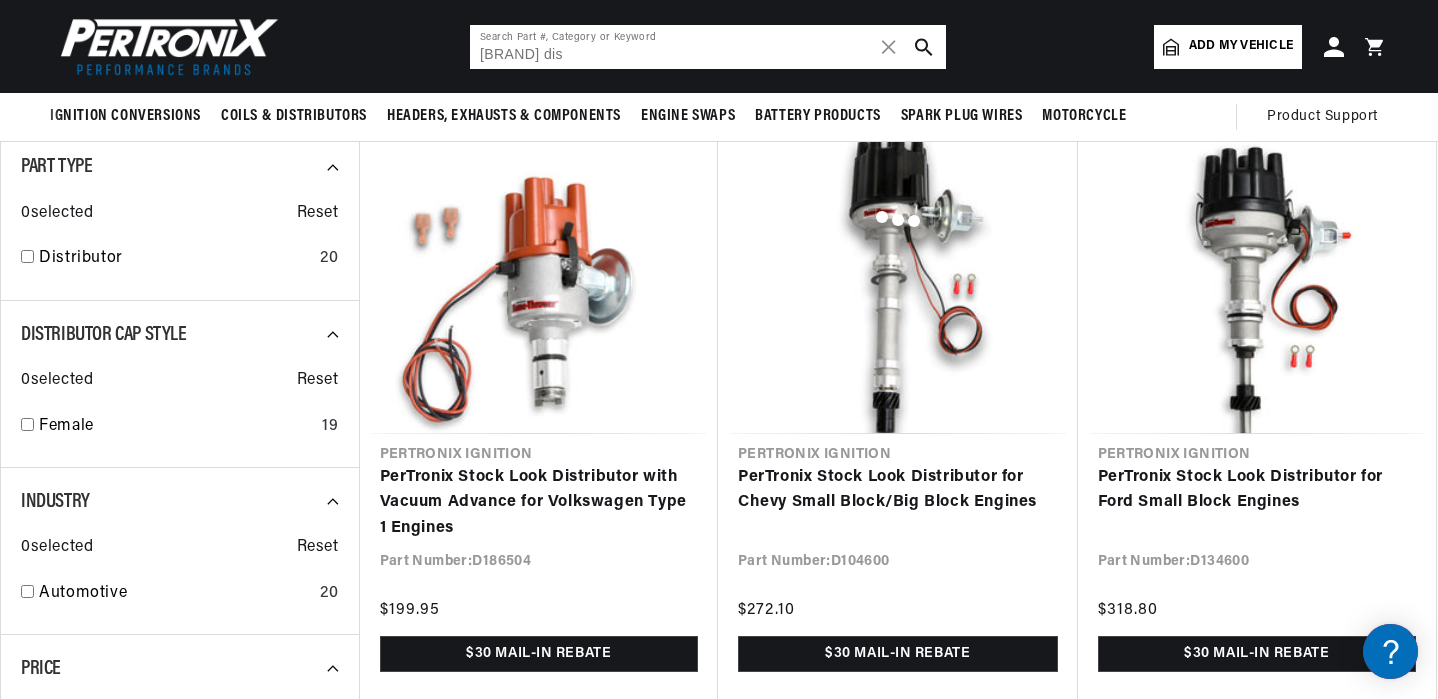 scroll, scrollTop: 0, scrollLeft: 2, axis: horizontal 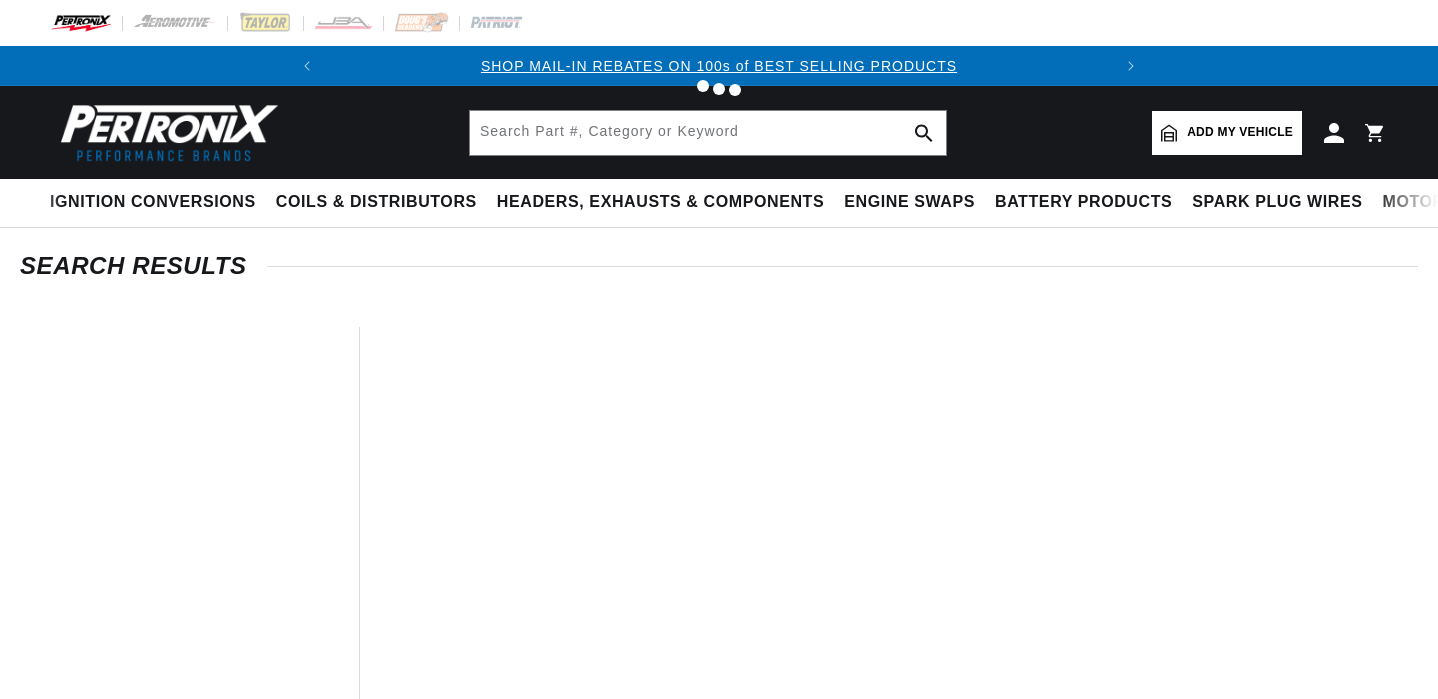 type on "Pontiac Distributor" 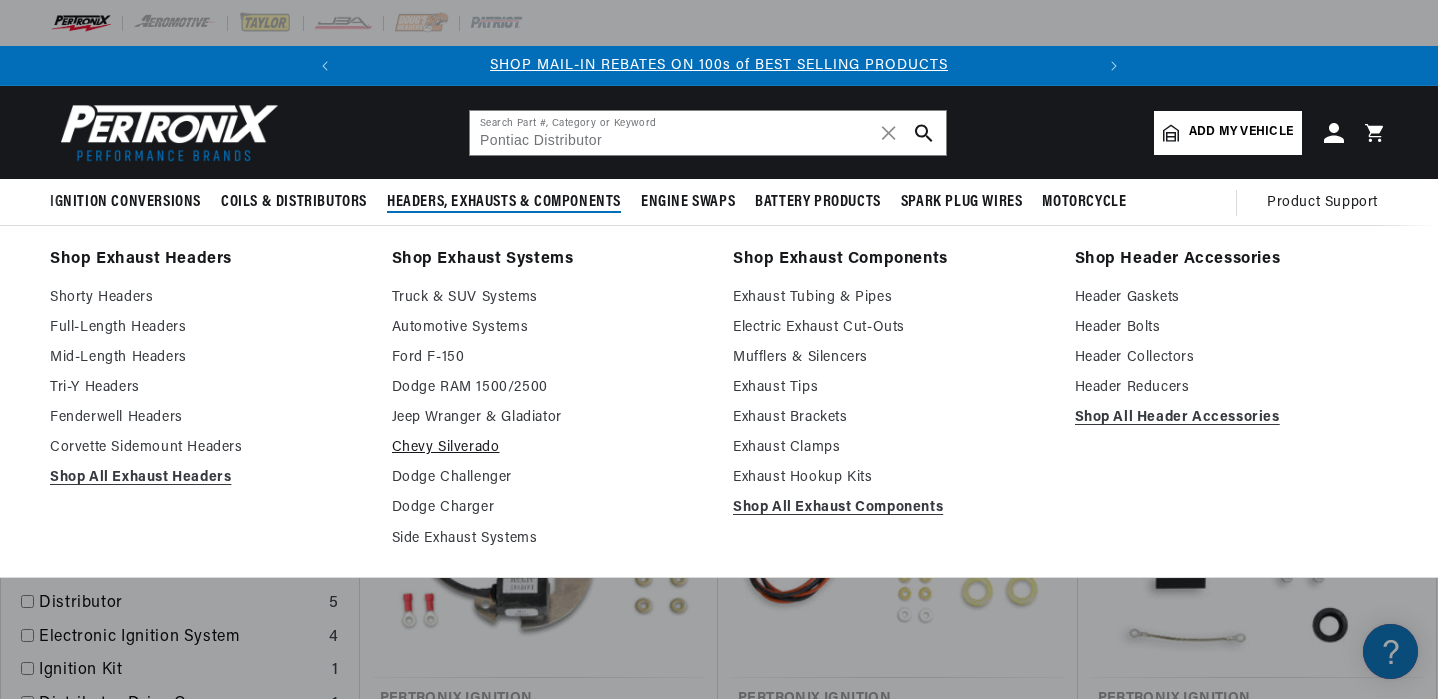 scroll, scrollTop: 0, scrollLeft: 0, axis: both 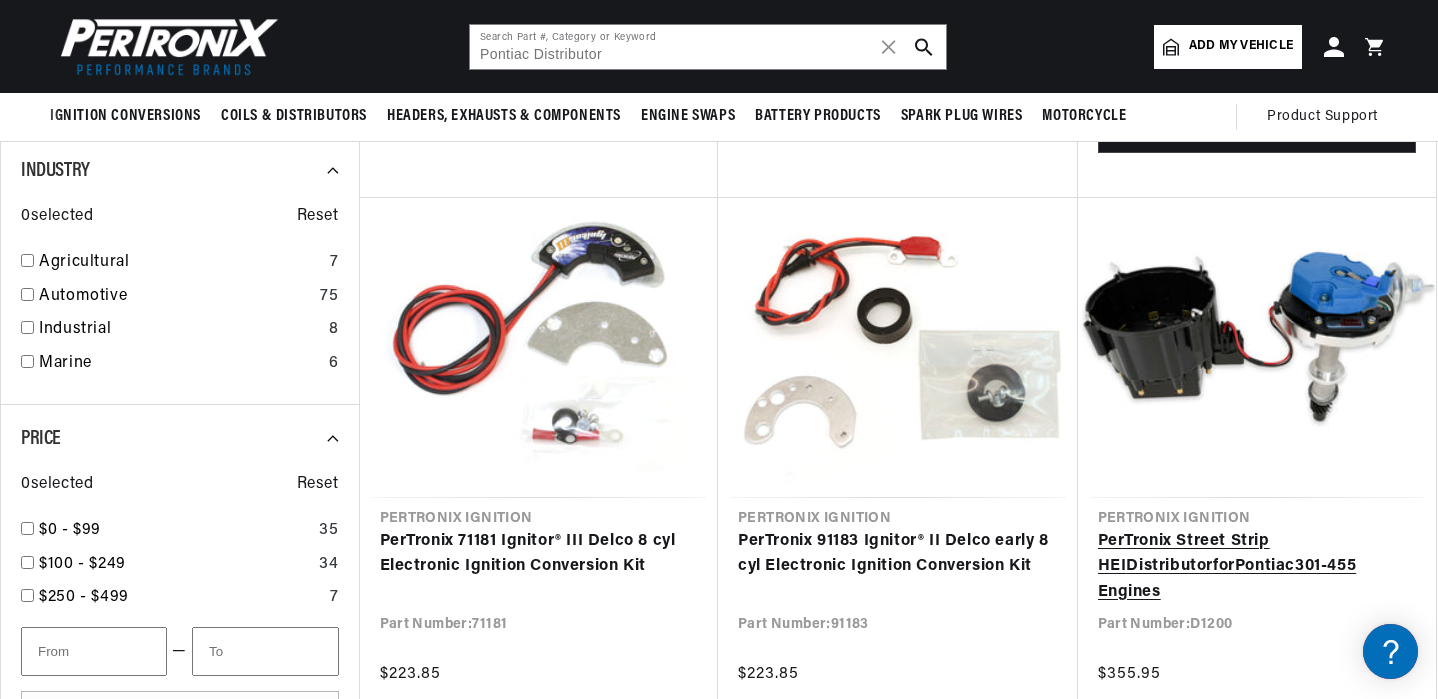 click on "PerTronix Street Strip HEI  Distributor  for  Pontiac  301-455 Engines" at bounding box center (1257, 567) 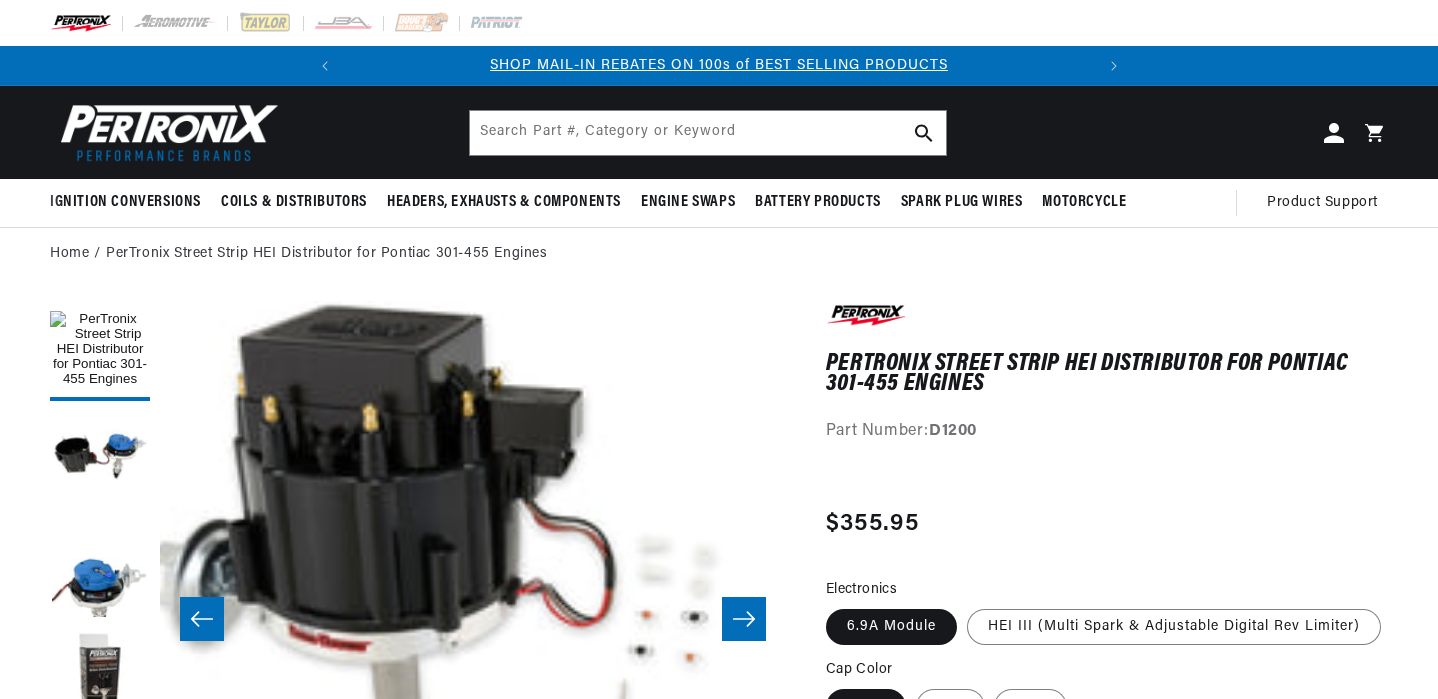 scroll, scrollTop: 355, scrollLeft: 0, axis: vertical 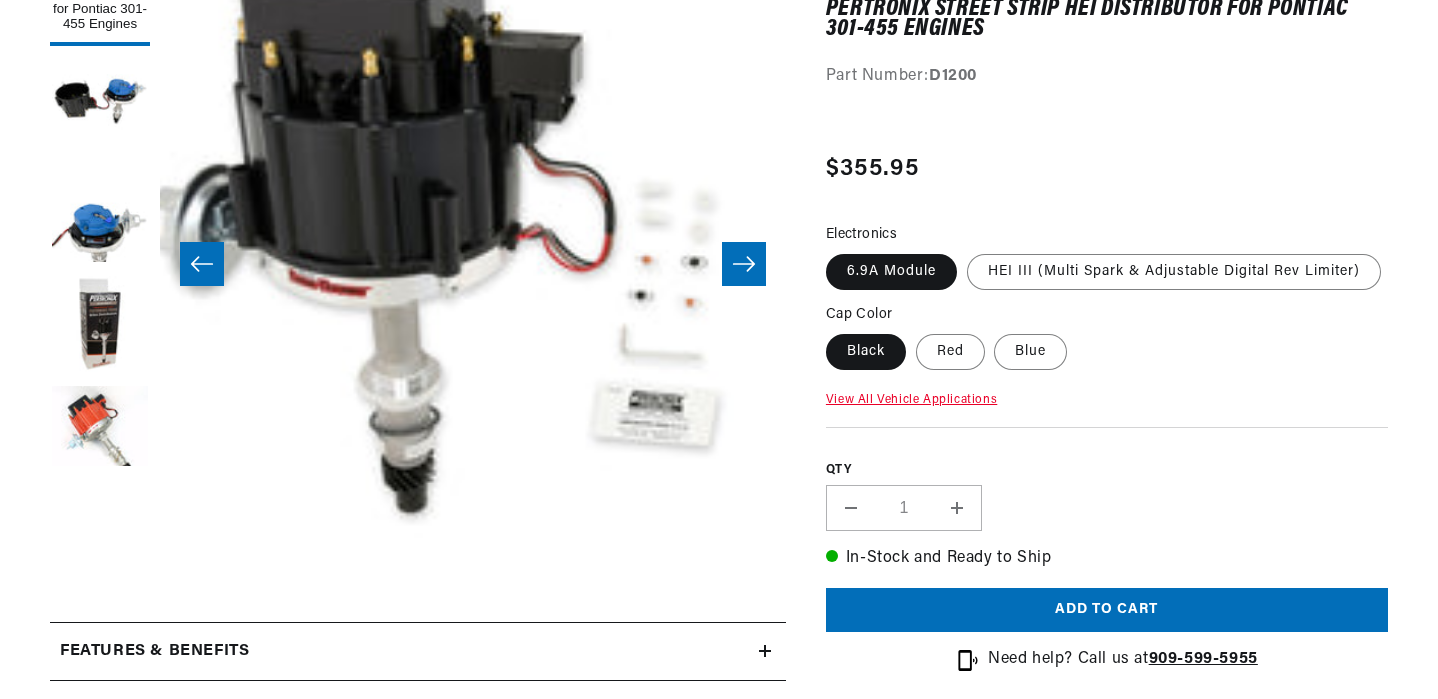click 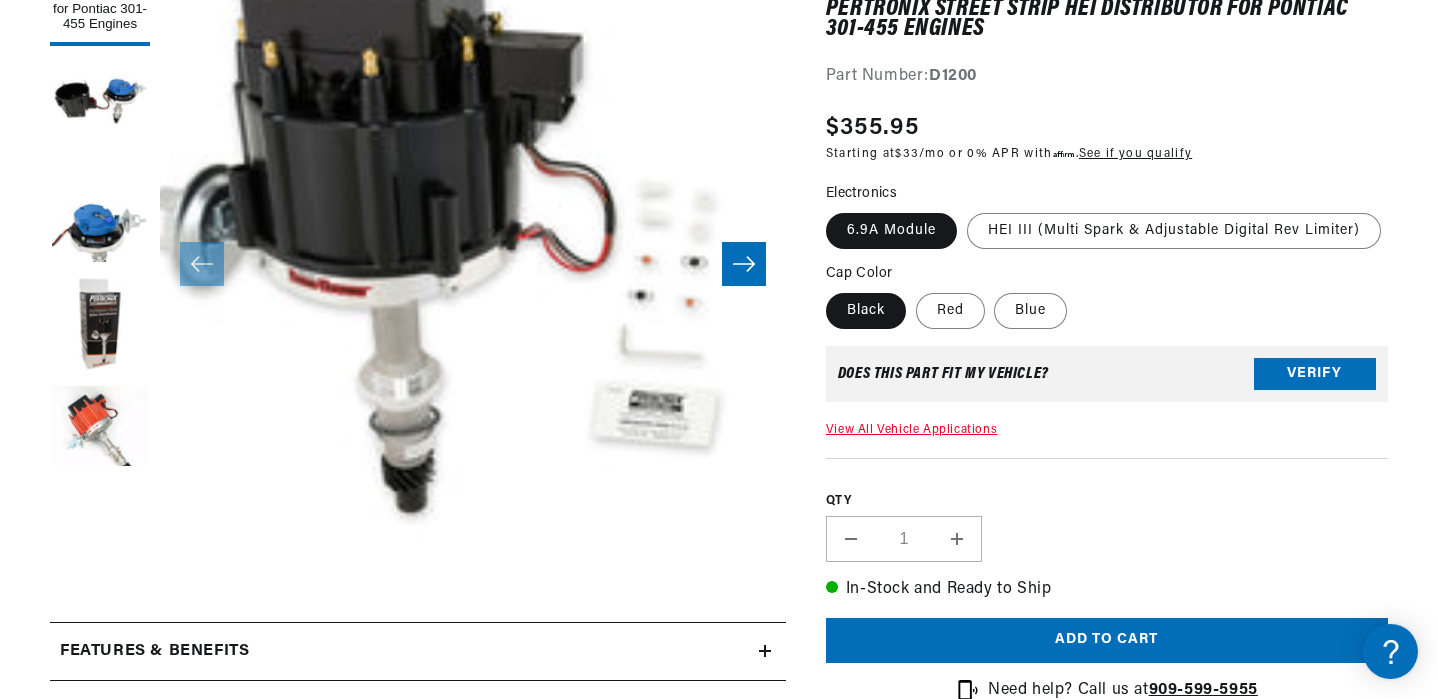 scroll, scrollTop: 355, scrollLeft: 0, axis: vertical 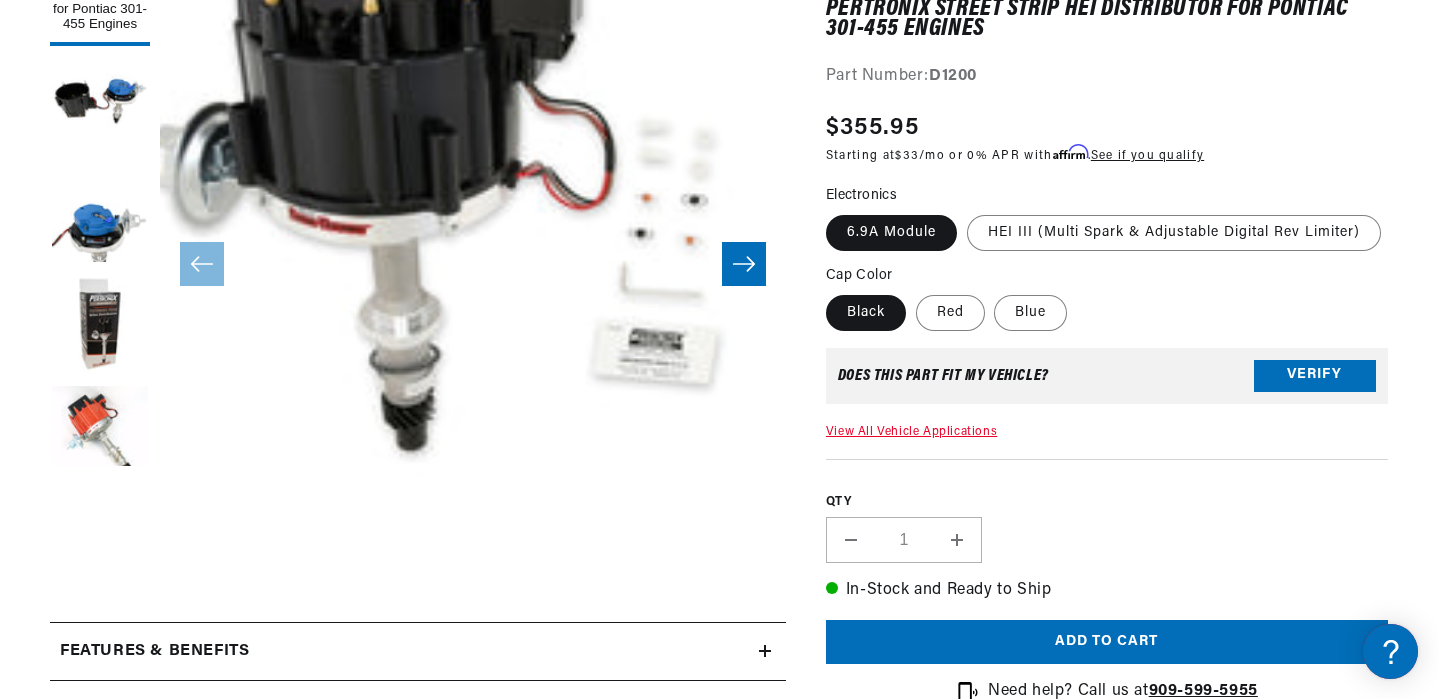 click on "Features & Benefits" at bounding box center (418, 652) 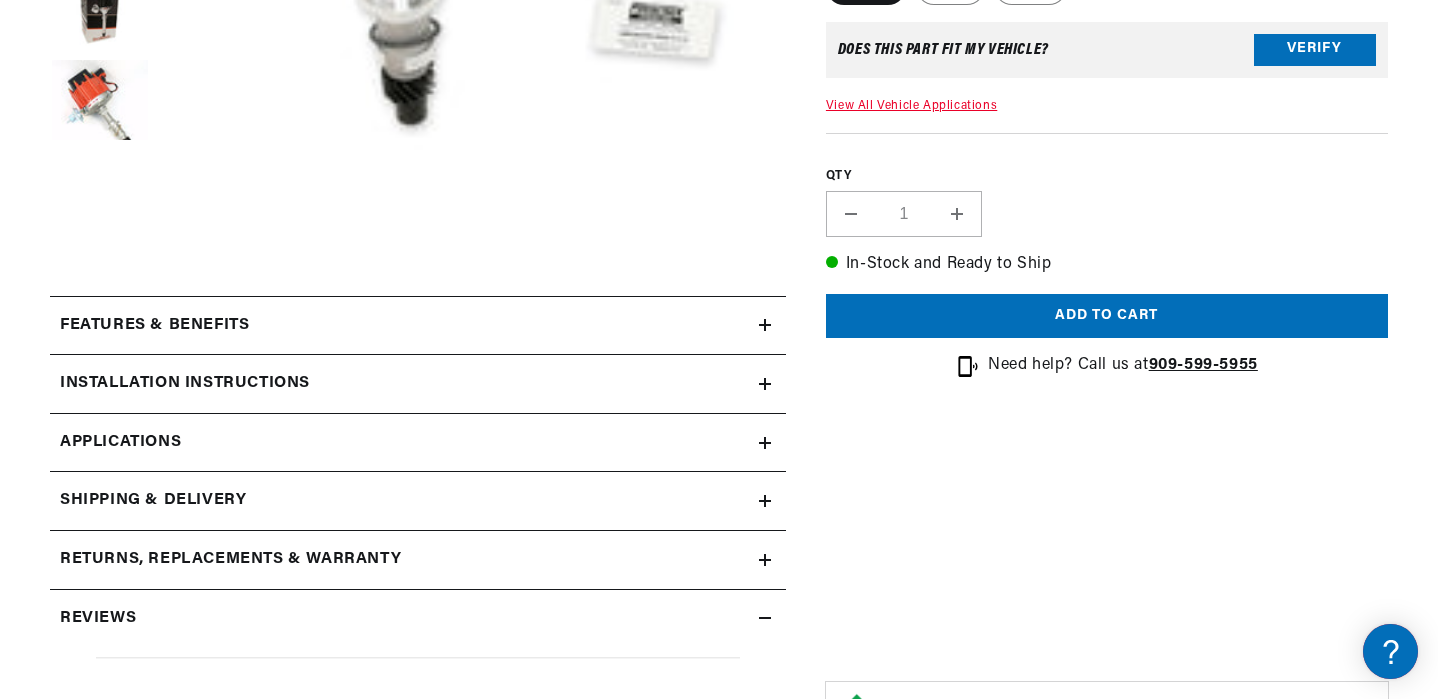 scroll, scrollTop: 0, scrollLeft: 747, axis: horizontal 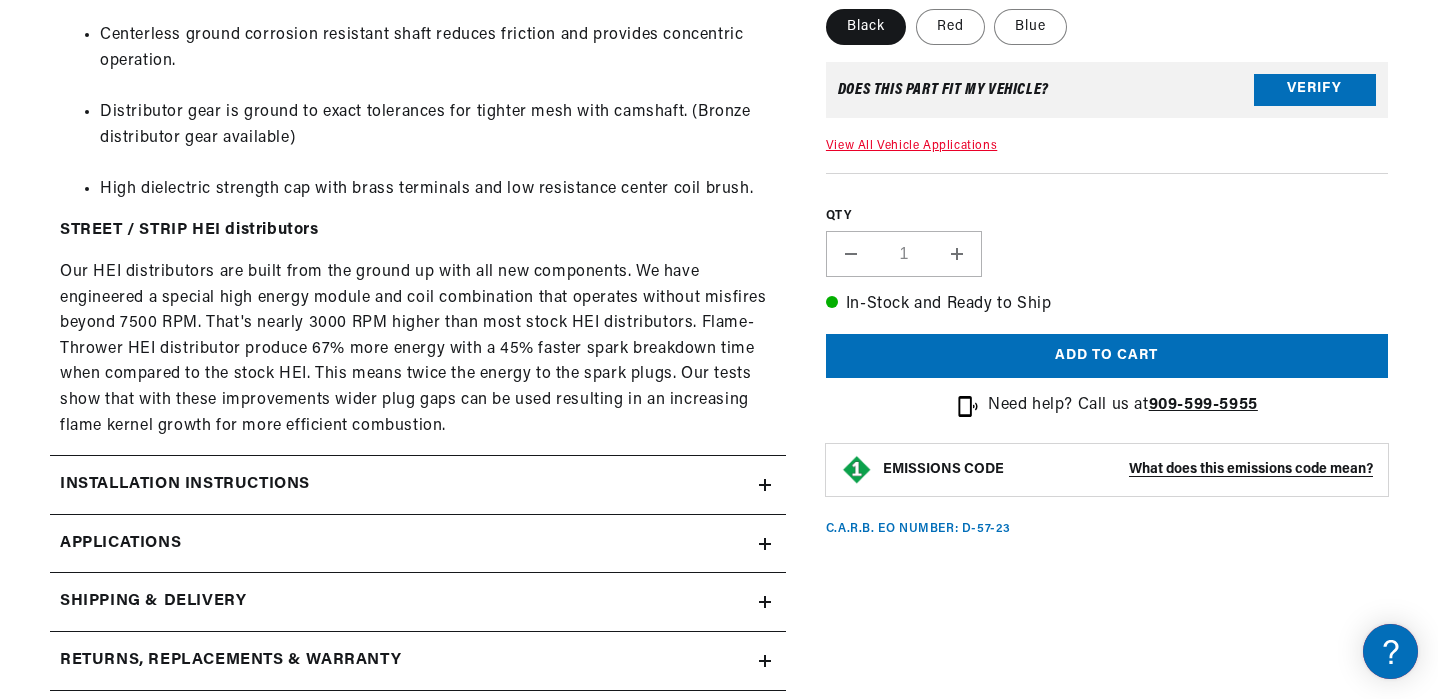 click 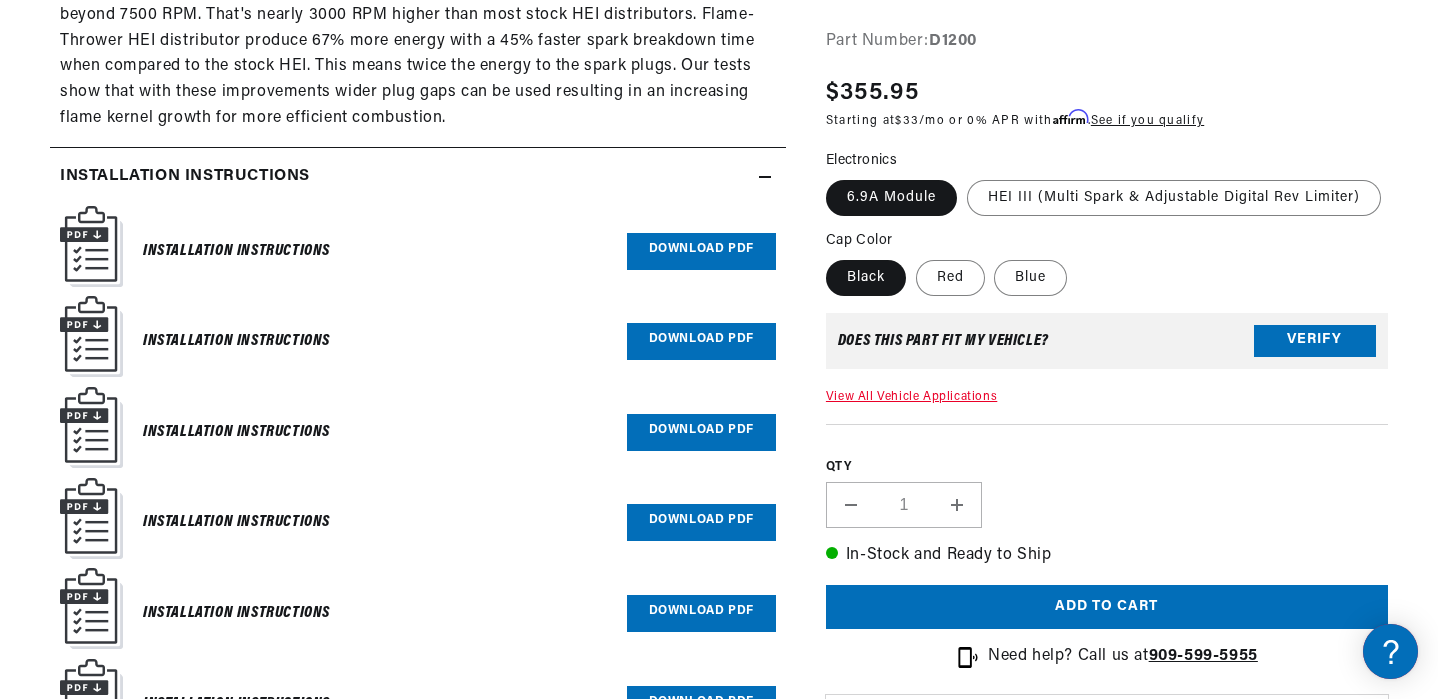 scroll, scrollTop: 1468, scrollLeft: 0, axis: vertical 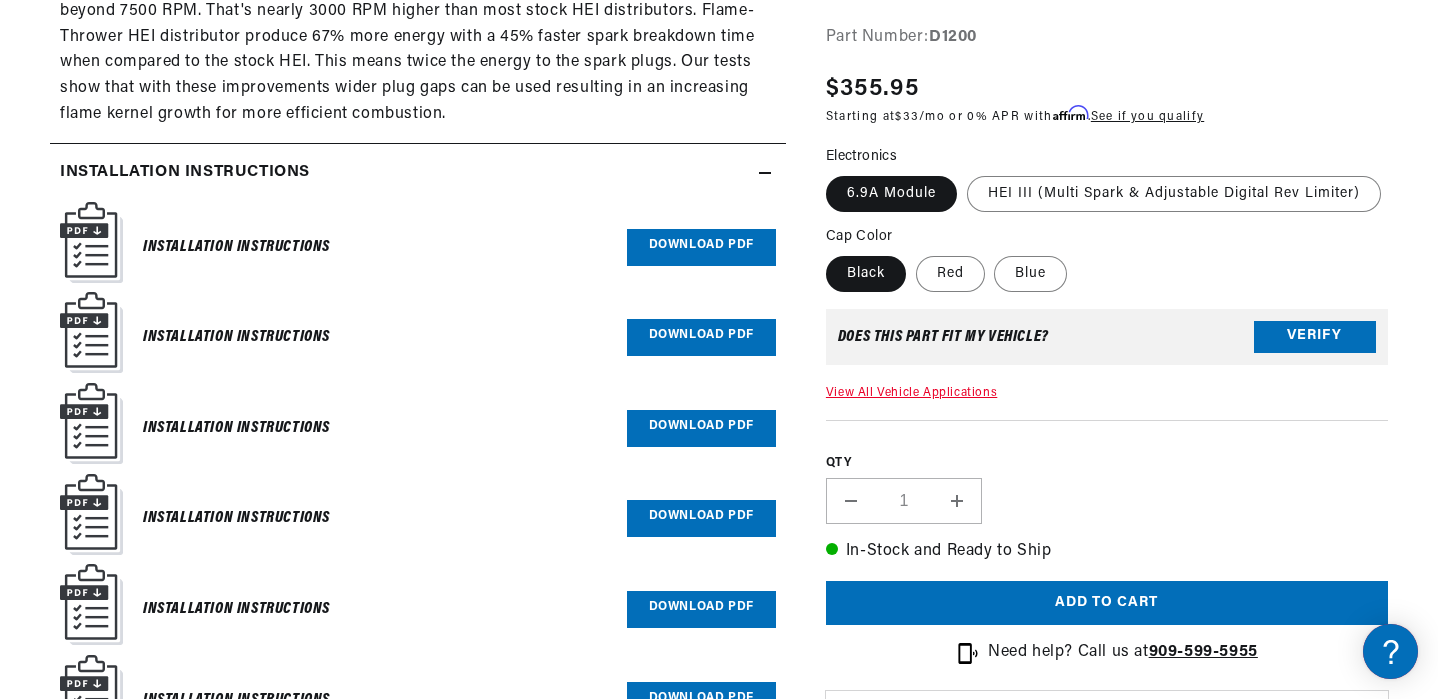 click on "Download PDF" at bounding box center [701, 247] 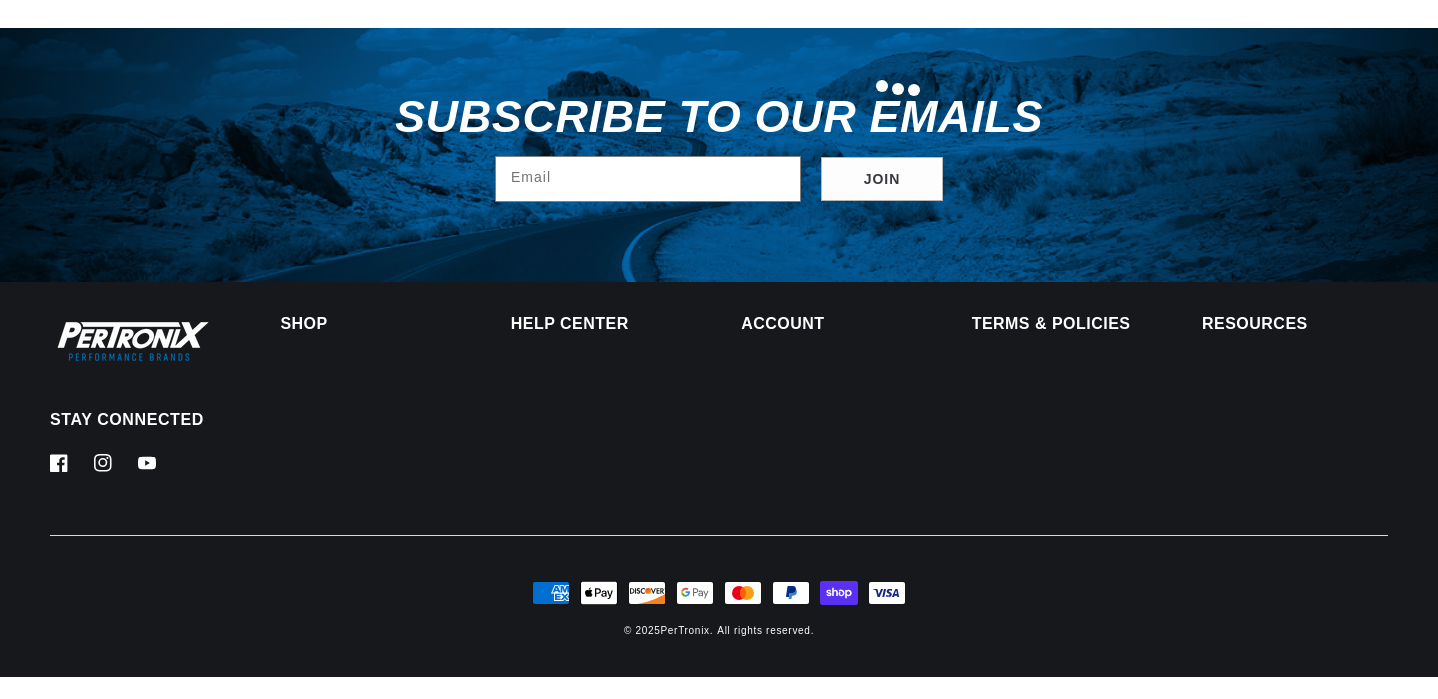 type on "Pontiac Distributor" 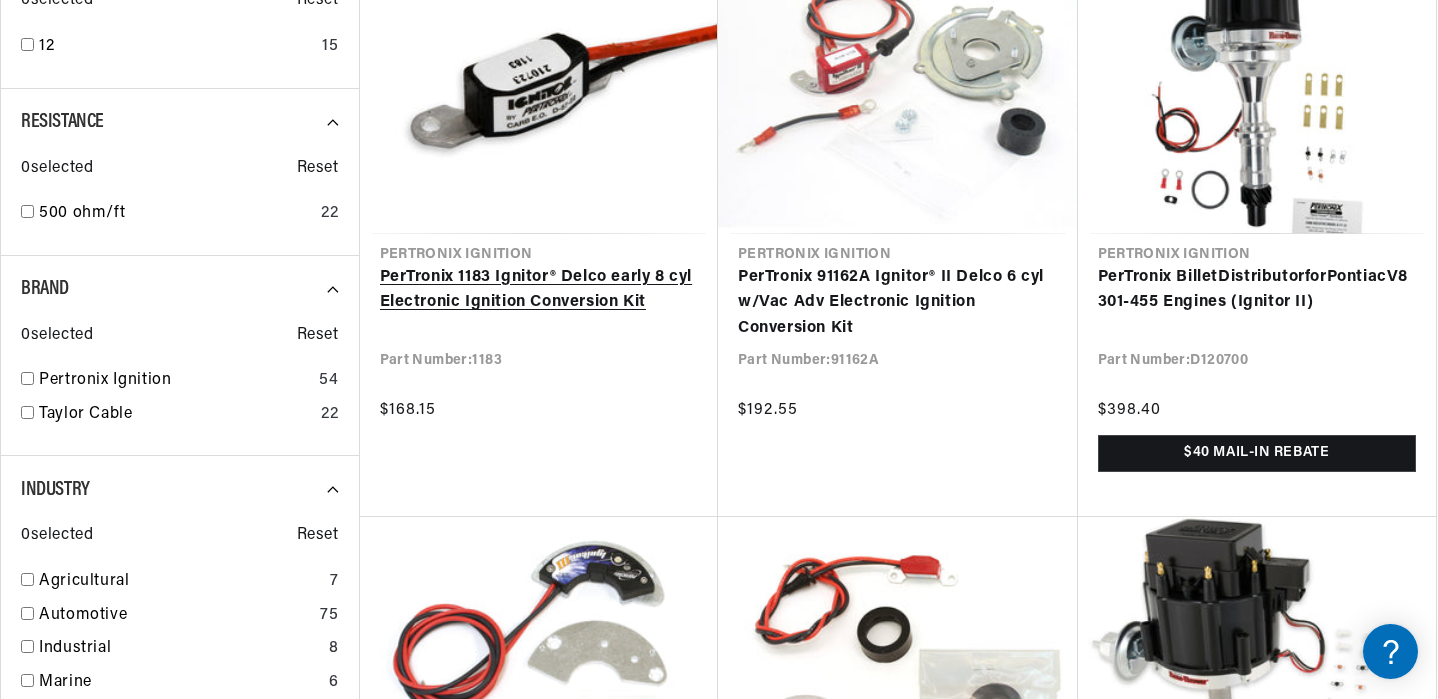 scroll, scrollTop: 1026, scrollLeft: 0, axis: vertical 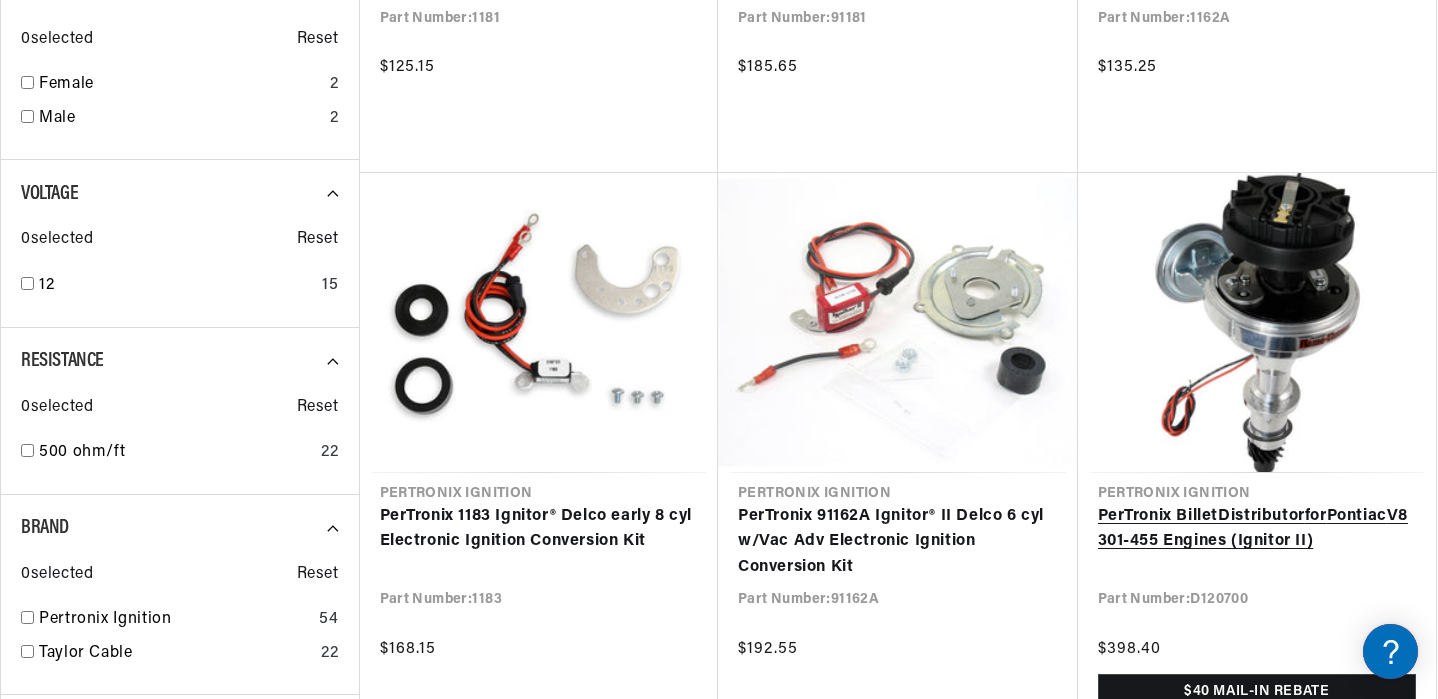 click on "PerTronix Billet  Distributor  for  Pontiac  V8 301-455 Engines (Ignitor II)" at bounding box center [1257, 529] 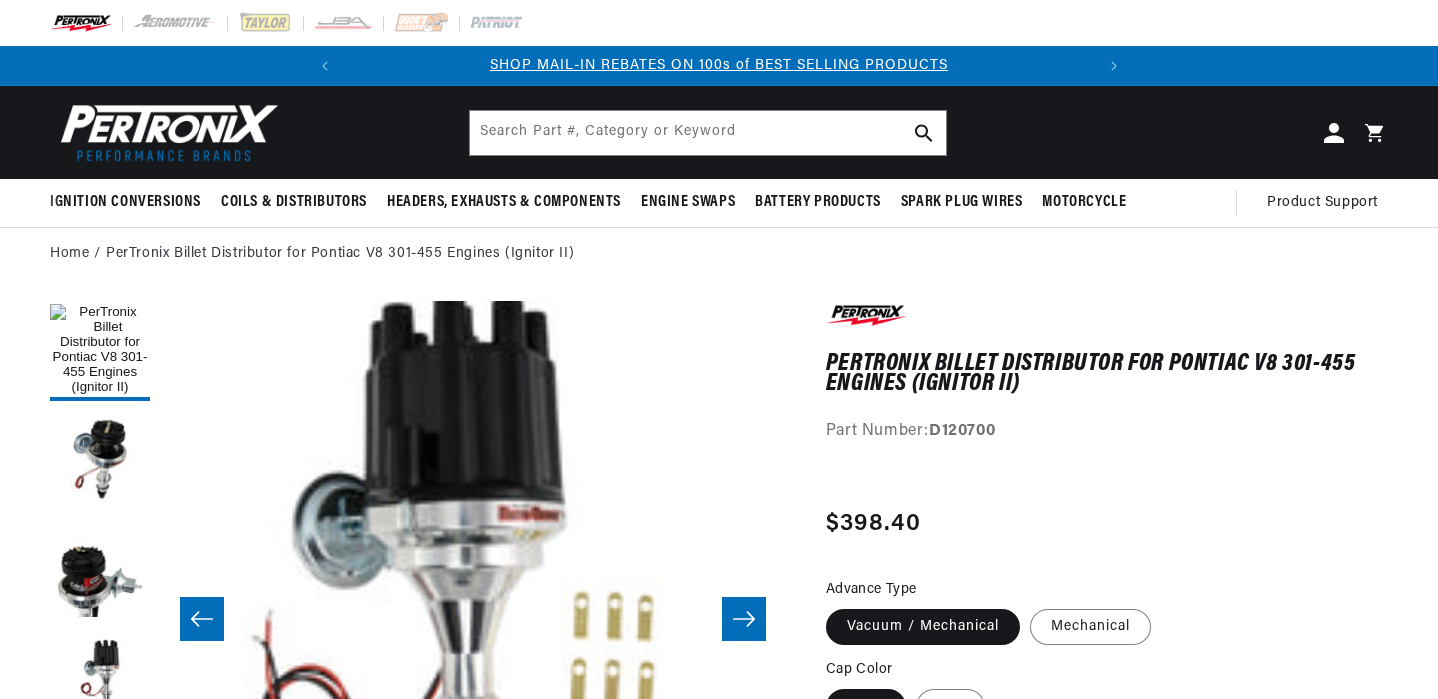 scroll, scrollTop: 0, scrollLeft: 0, axis: both 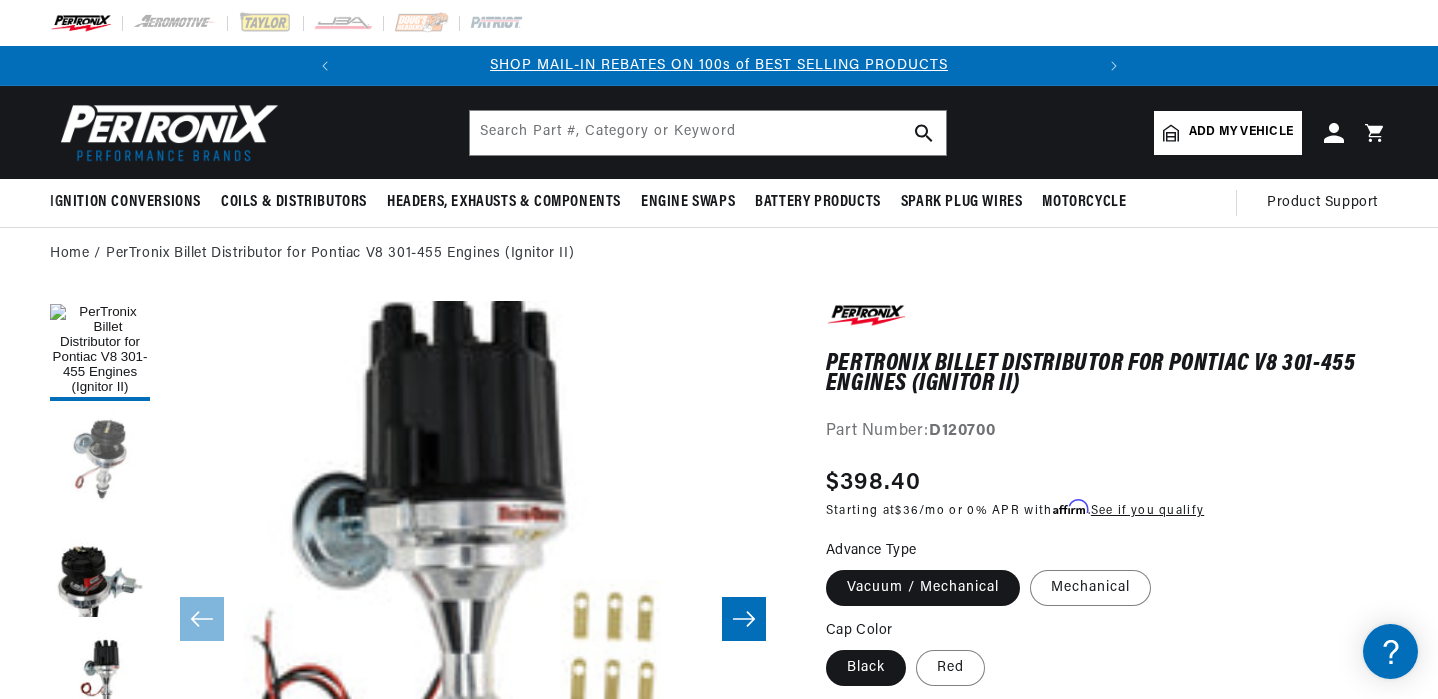 click at bounding box center (100, 461) 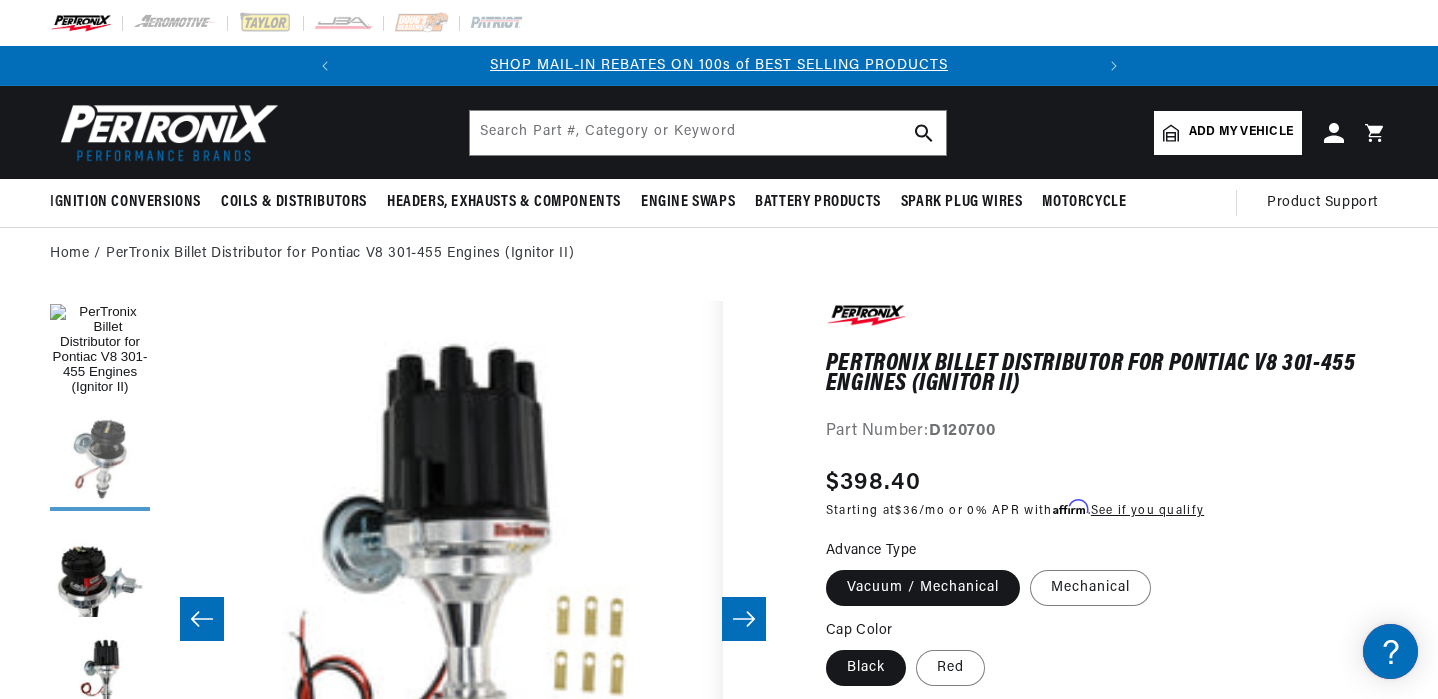 scroll, scrollTop: 0, scrollLeft: 626, axis: horizontal 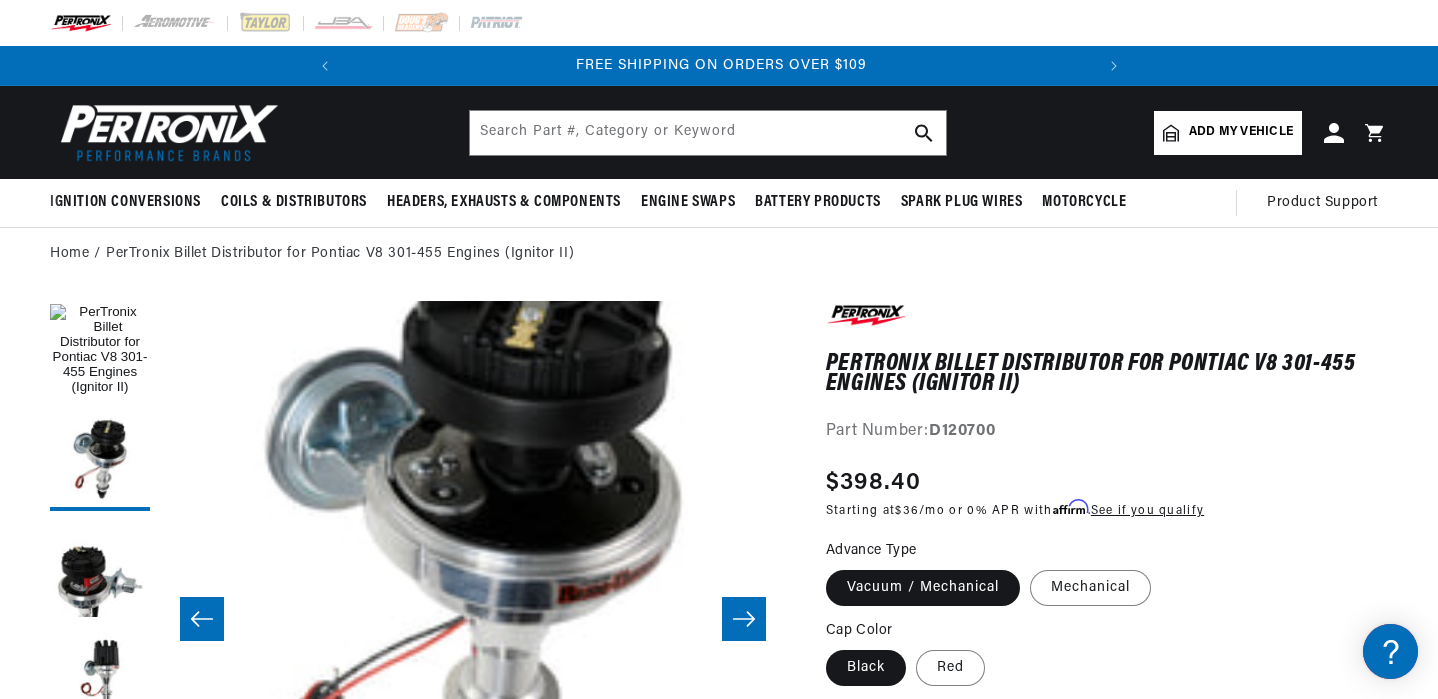 click 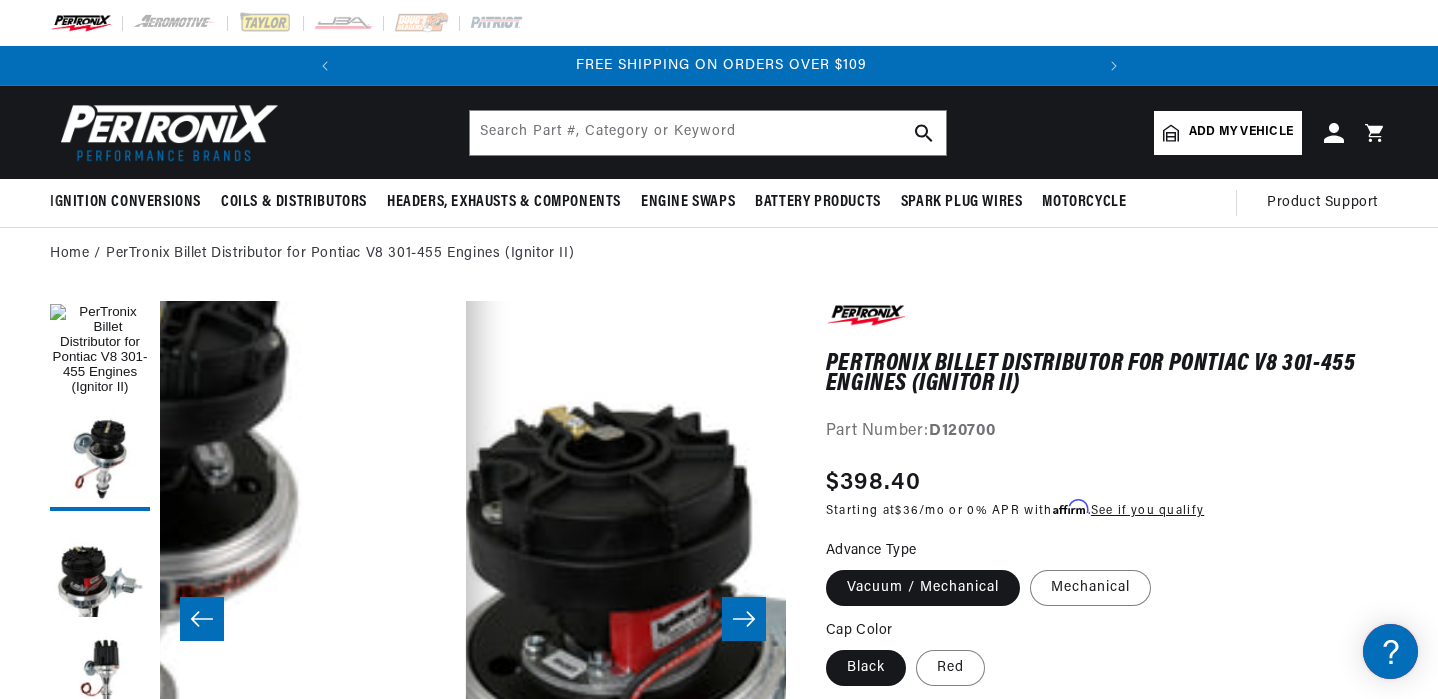 scroll, scrollTop: 62, scrollLeft: 1252, axis: both 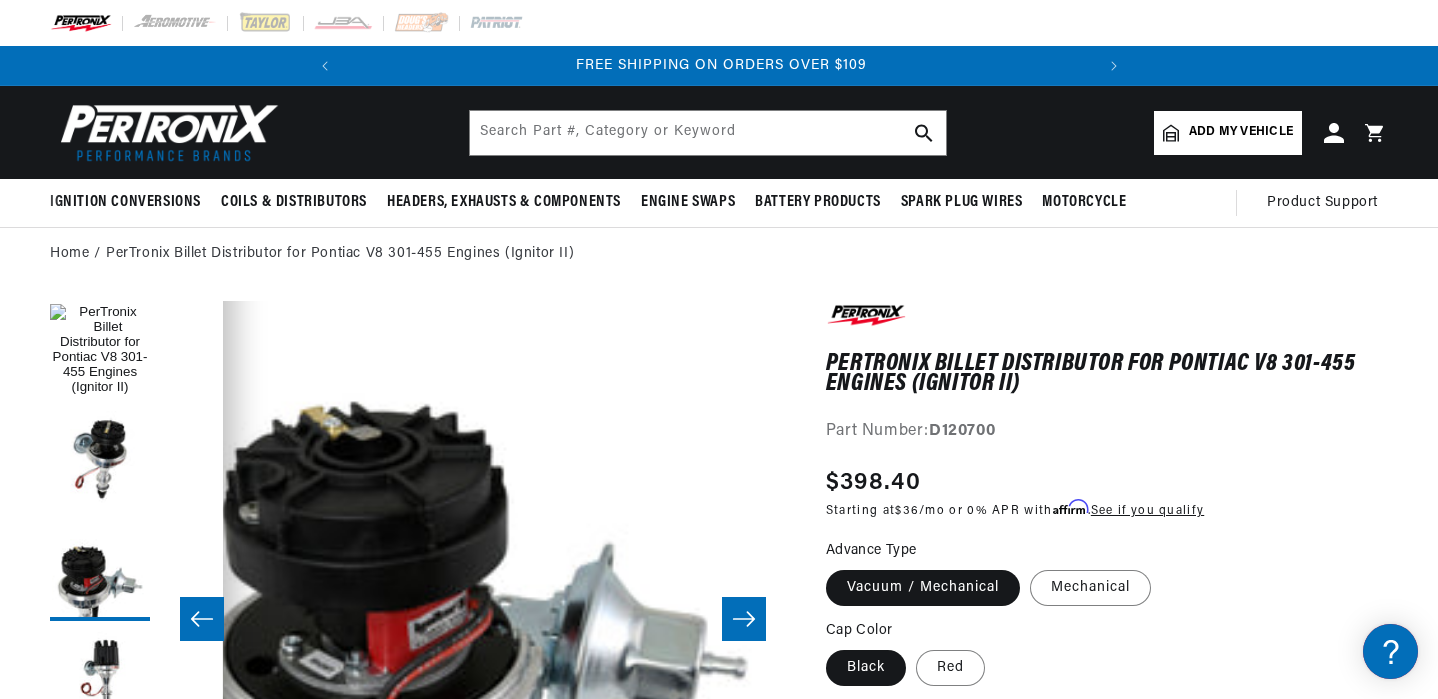 click 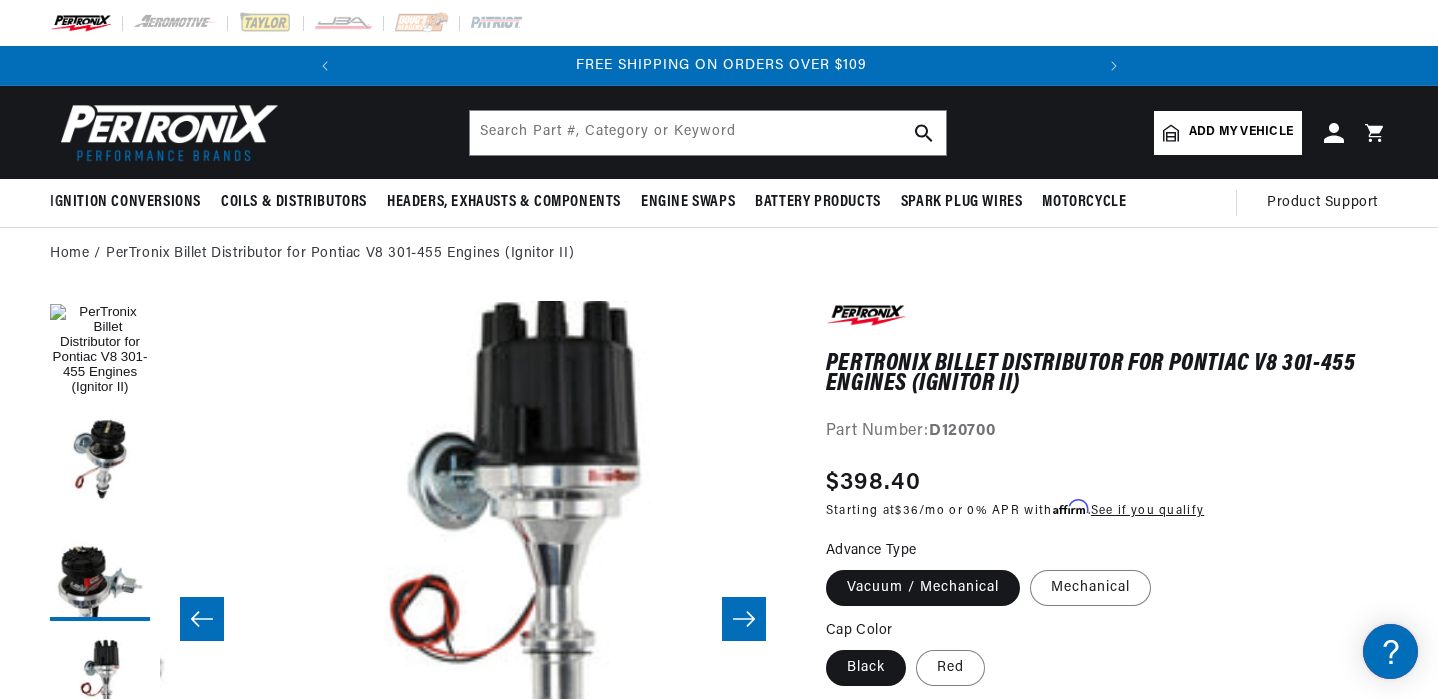 scroll, scrollTop: 62, scrollLeft: 1877, axis: both 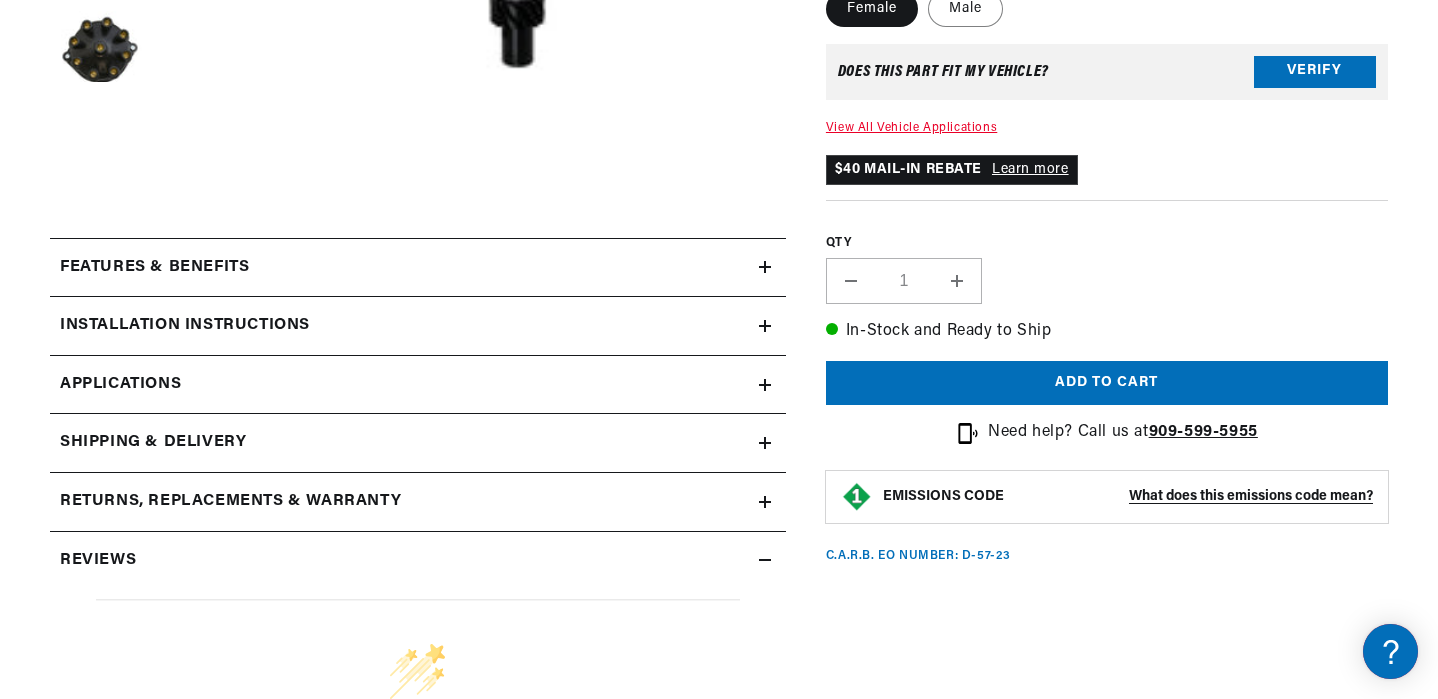 click 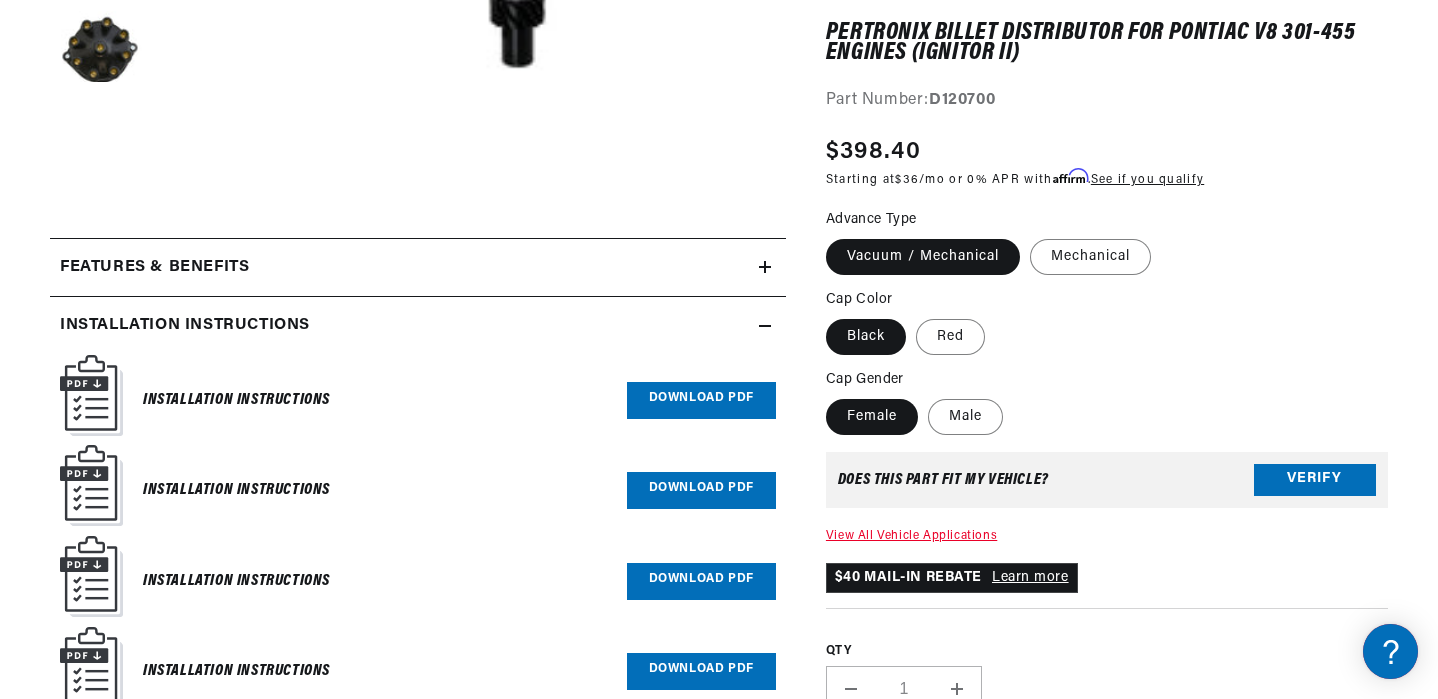 scroll, scrollTop: 0, scrollLeft: 49, axis: horizontal 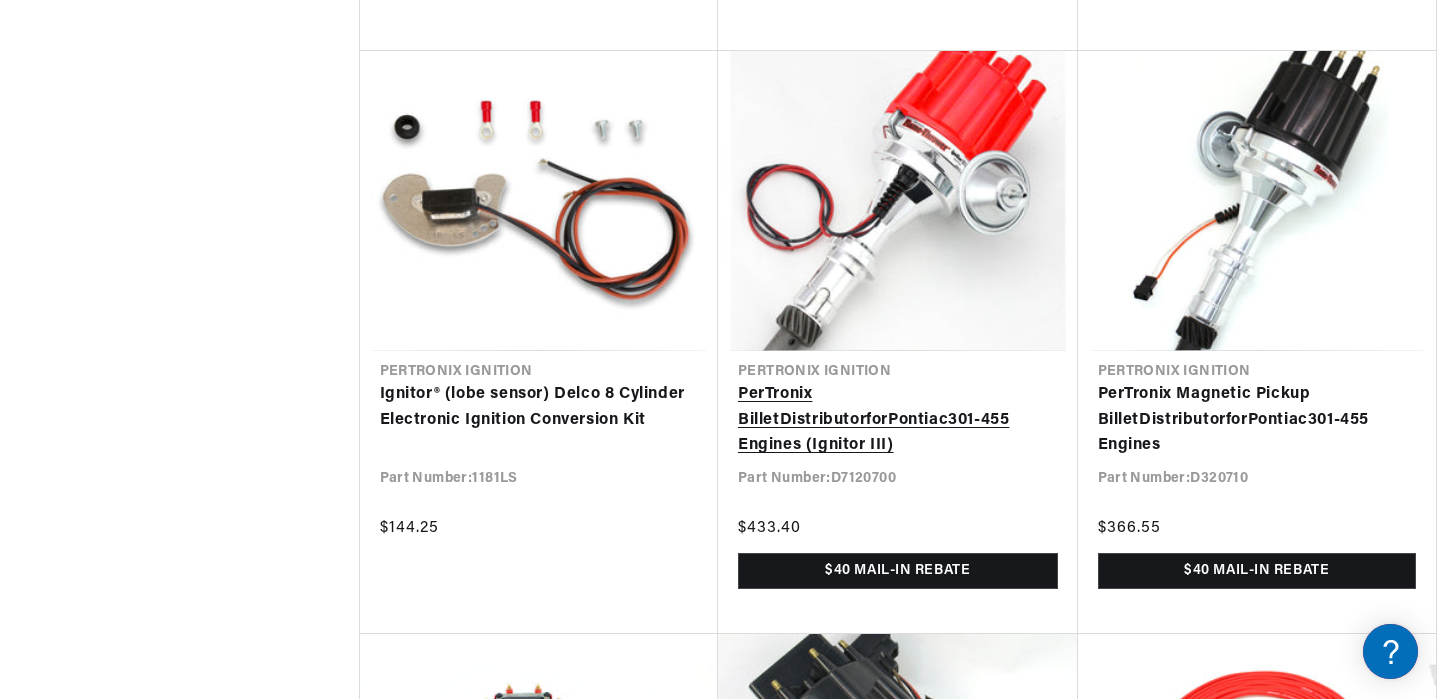 click on "PerTronix Billet  Distributor  for  Pontiac  301-455 Engines (Ignitor III)" at bounding box center (898, 420) 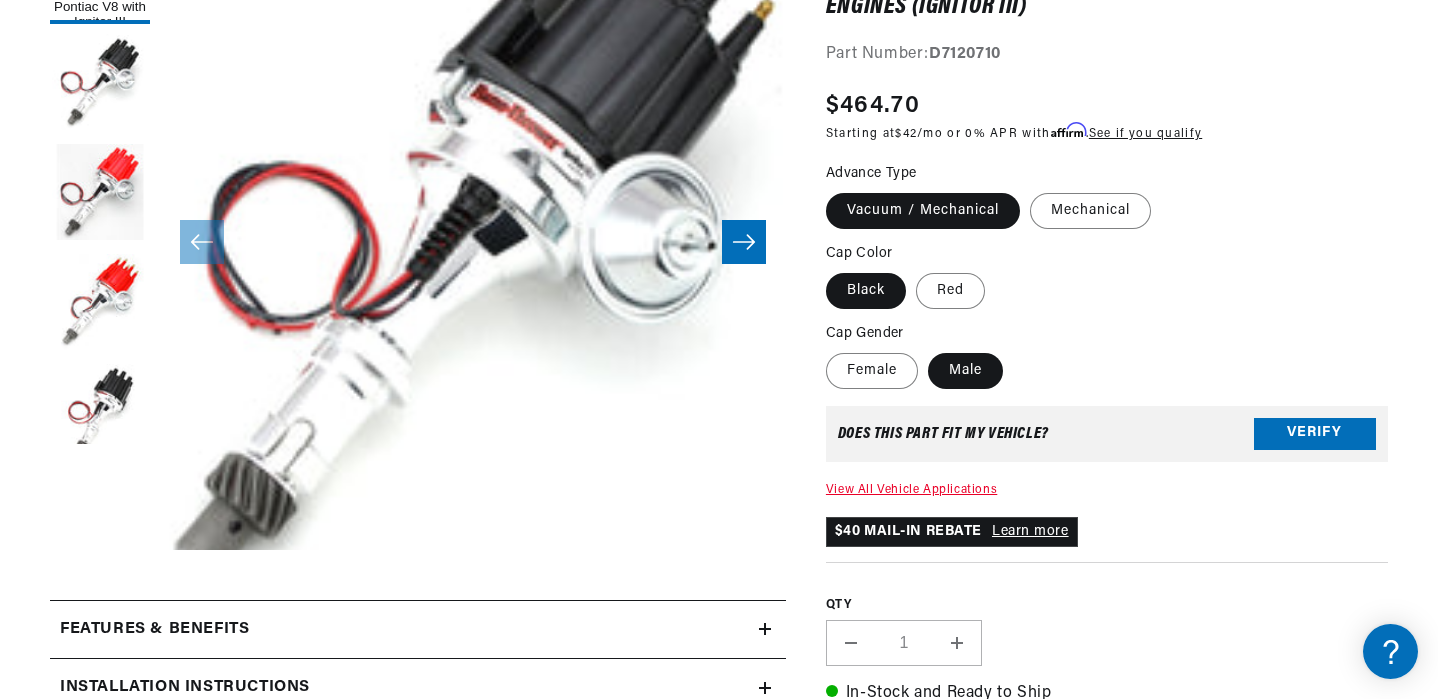 scroll, scrollTop: 608, scrollLeft: 0, axis: vertical 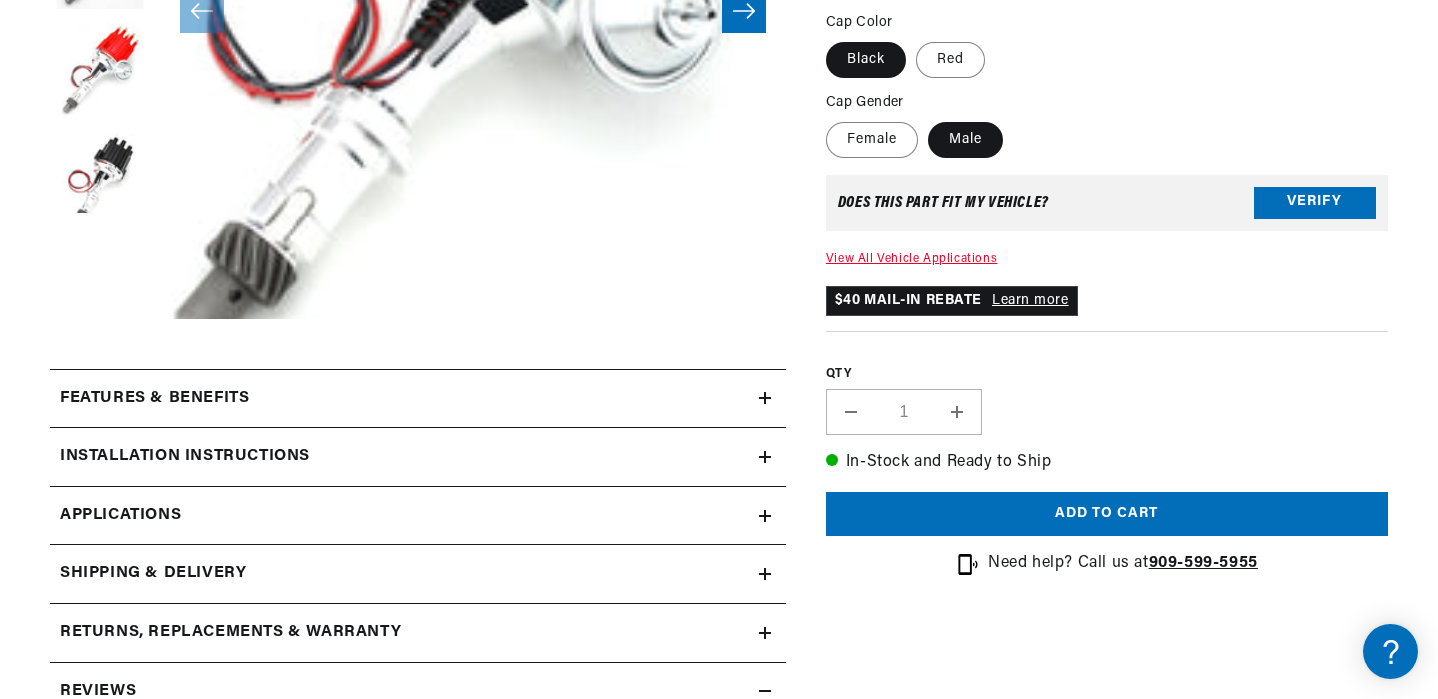 click on "Installation instructions" at bounding box center (404, 399) 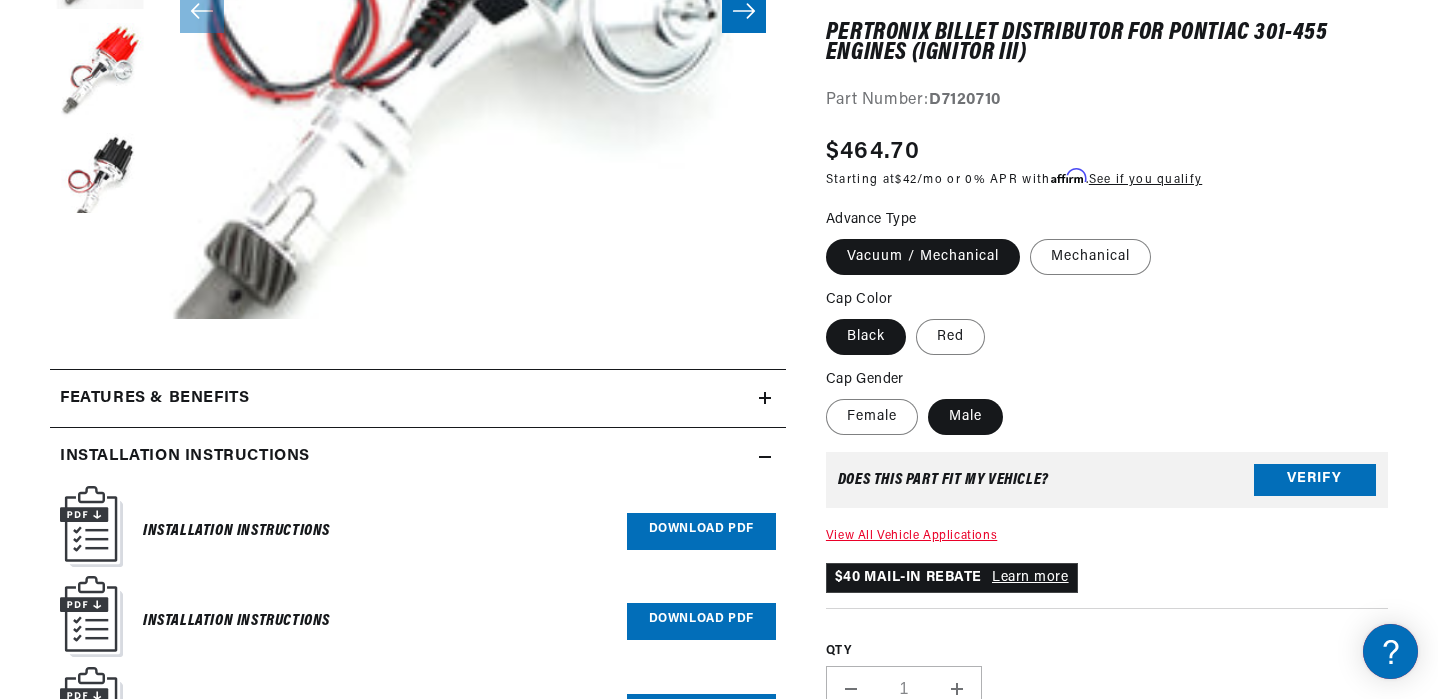 scroll, scrollTop: 0, scrollLeft: 0, axis: both 